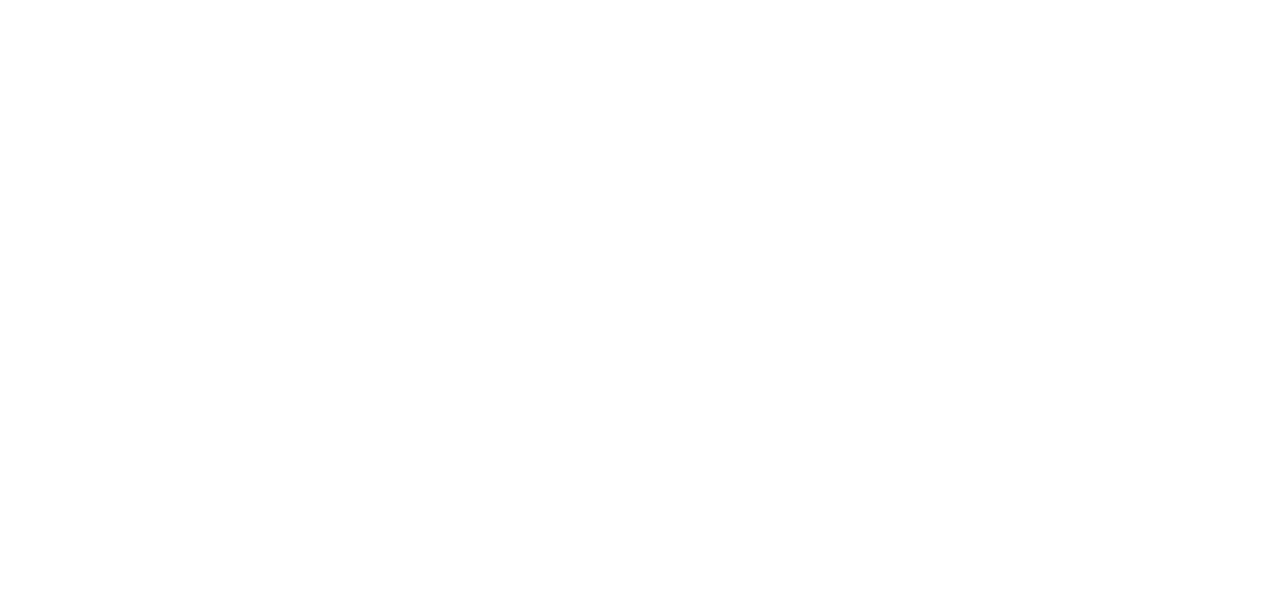 scroll, scrollTop: 0, scrollLeft: 0, axis: both 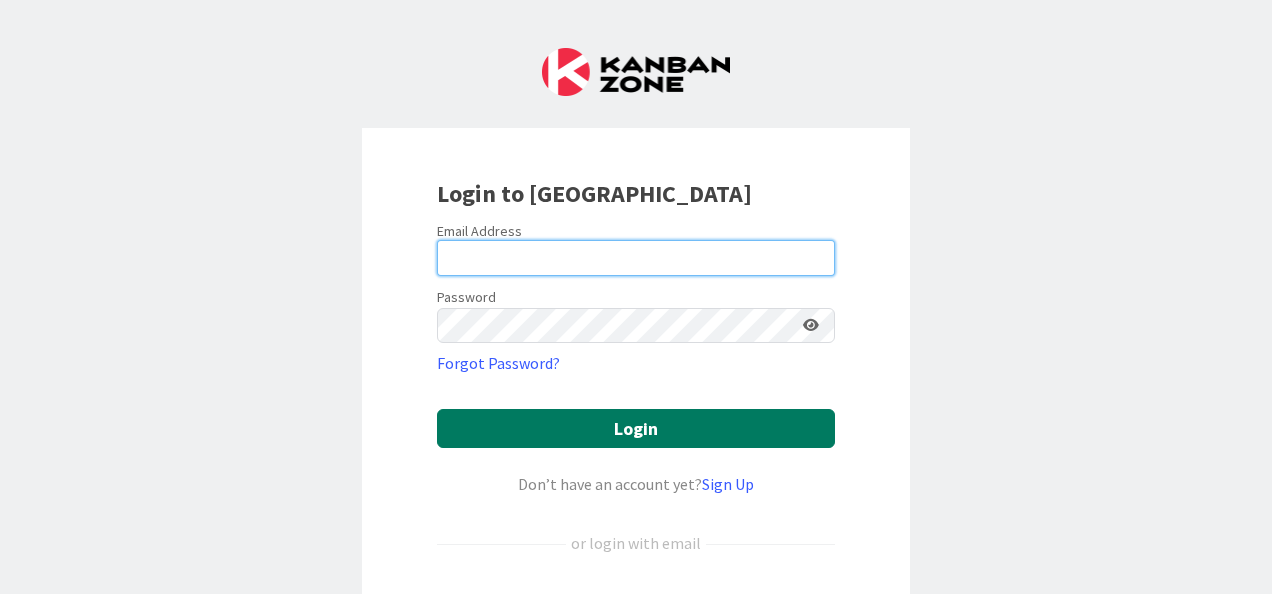 type on "[EMAIL_ADDRESS][DOMAIN_NAME]" 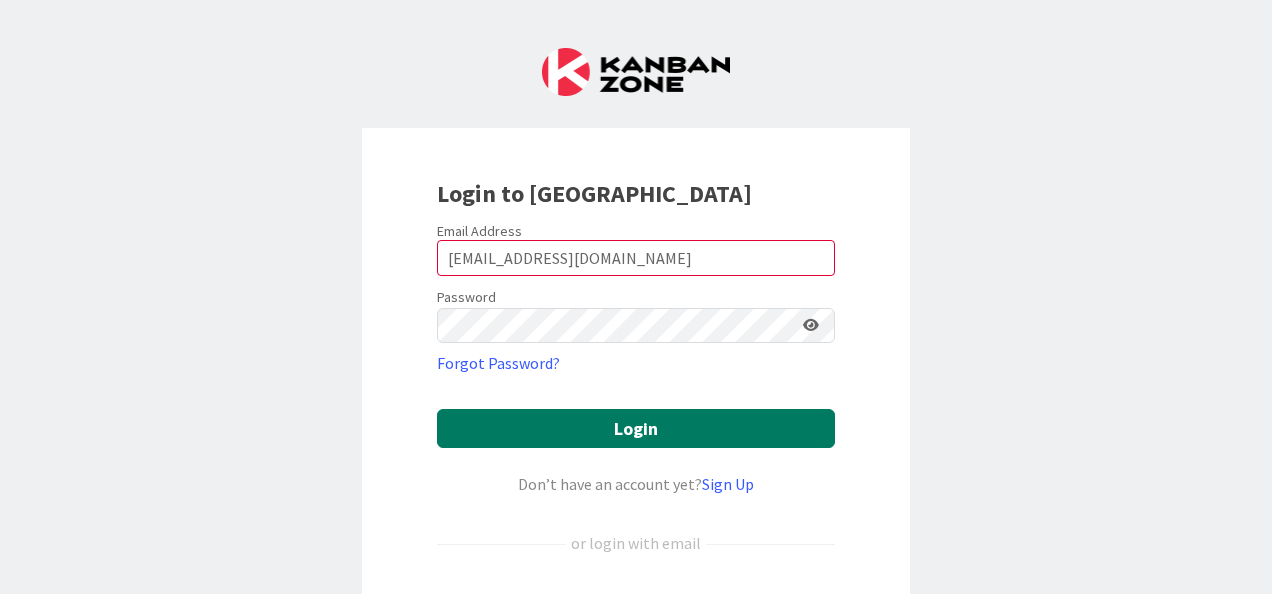 click on "Login" at bounding box center [636, 428] 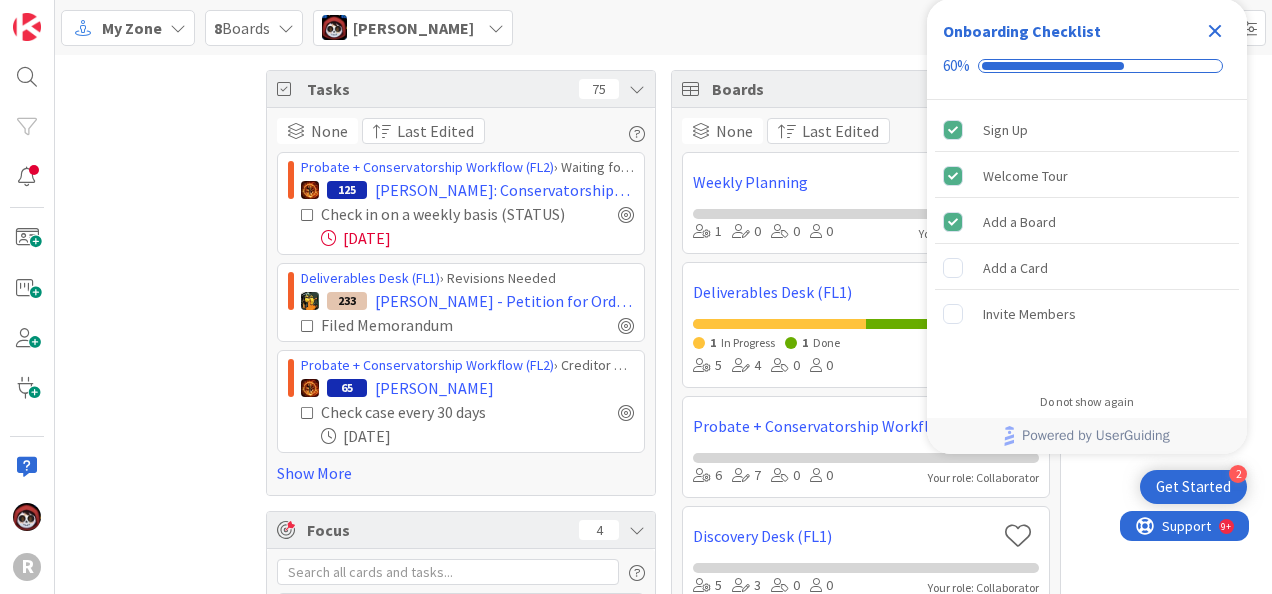 scroll, scrollTop: 0, scrollLeft: 0, axis: both 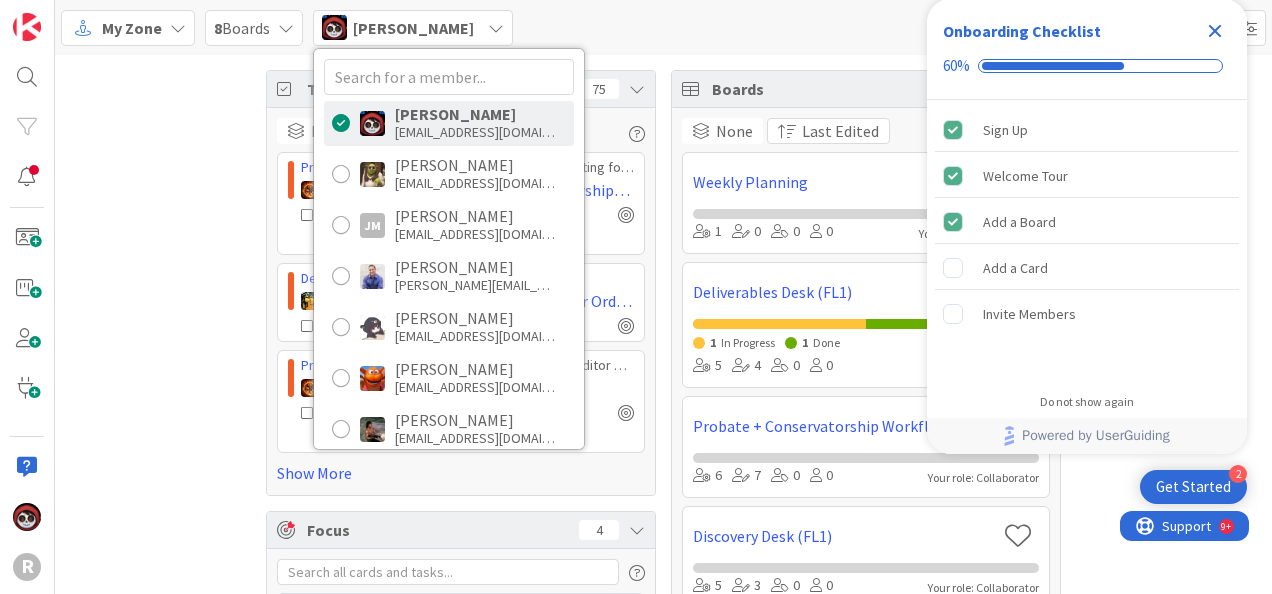 click on "My Zone" at bounding box center [128, 28] 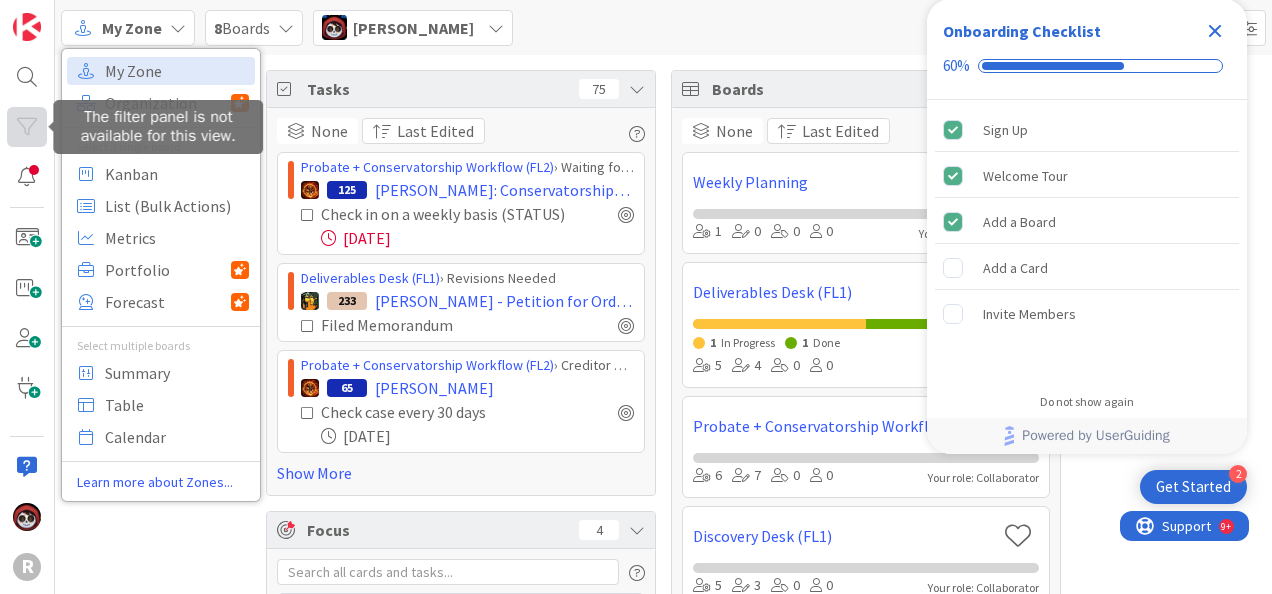 click at bounding box center (27, 127) 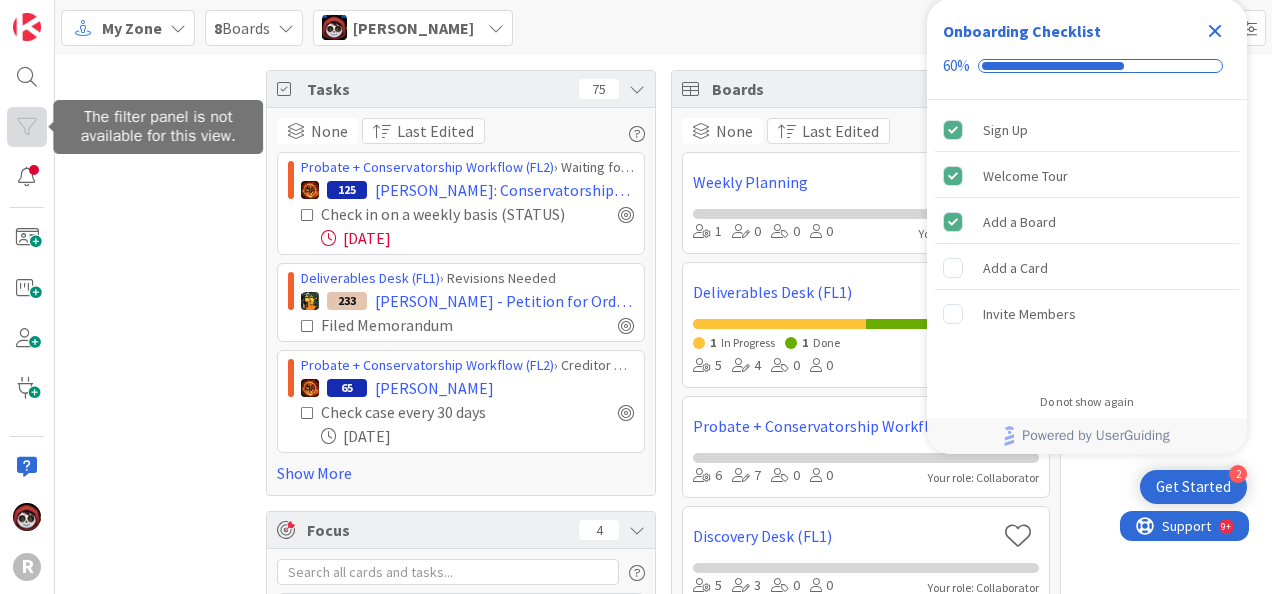 click at bounding box center (27, 127) 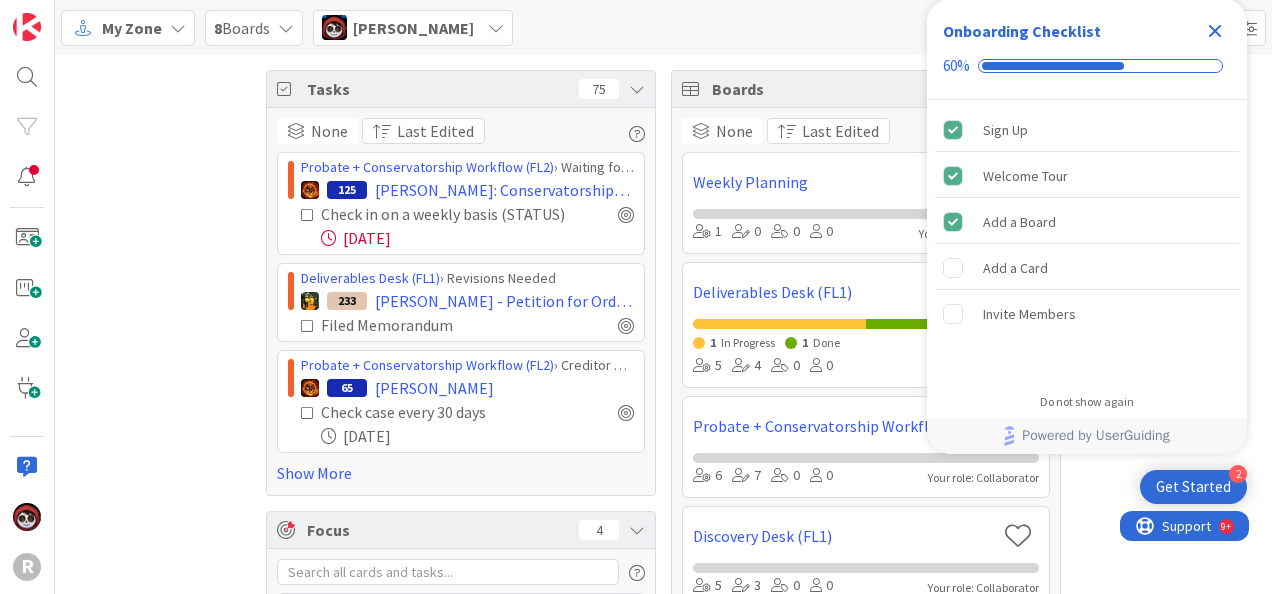 click on "[PERSON_NAME]" at bounding box center (413, 28) 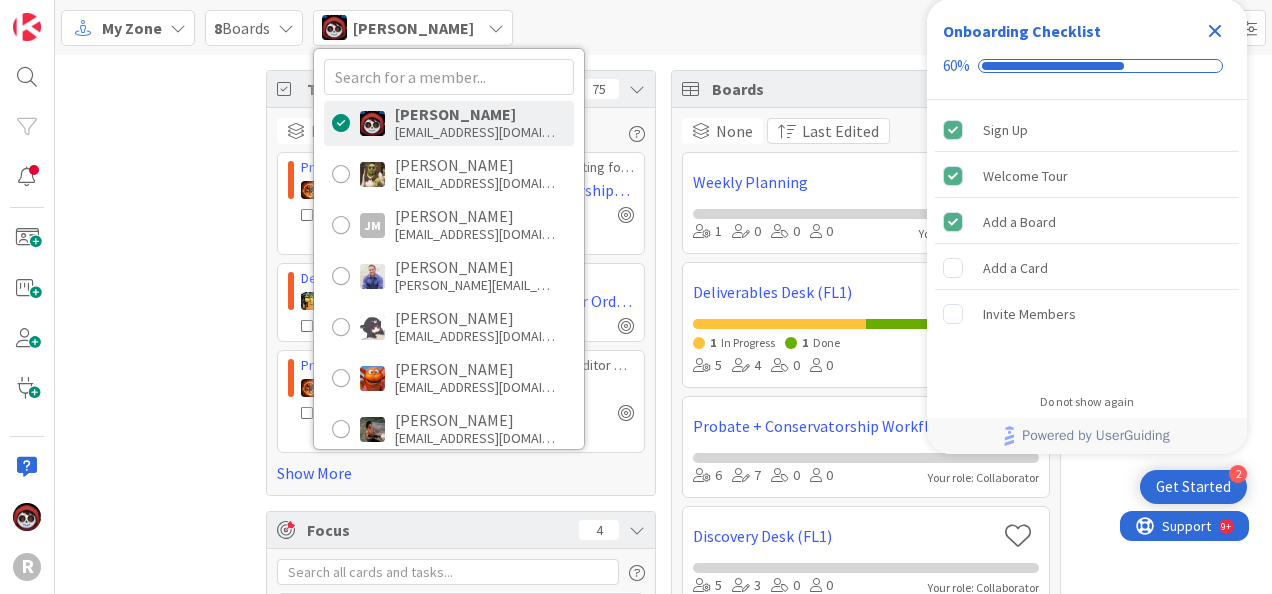 click on "8  Boards" at bounding box center (242, 28) 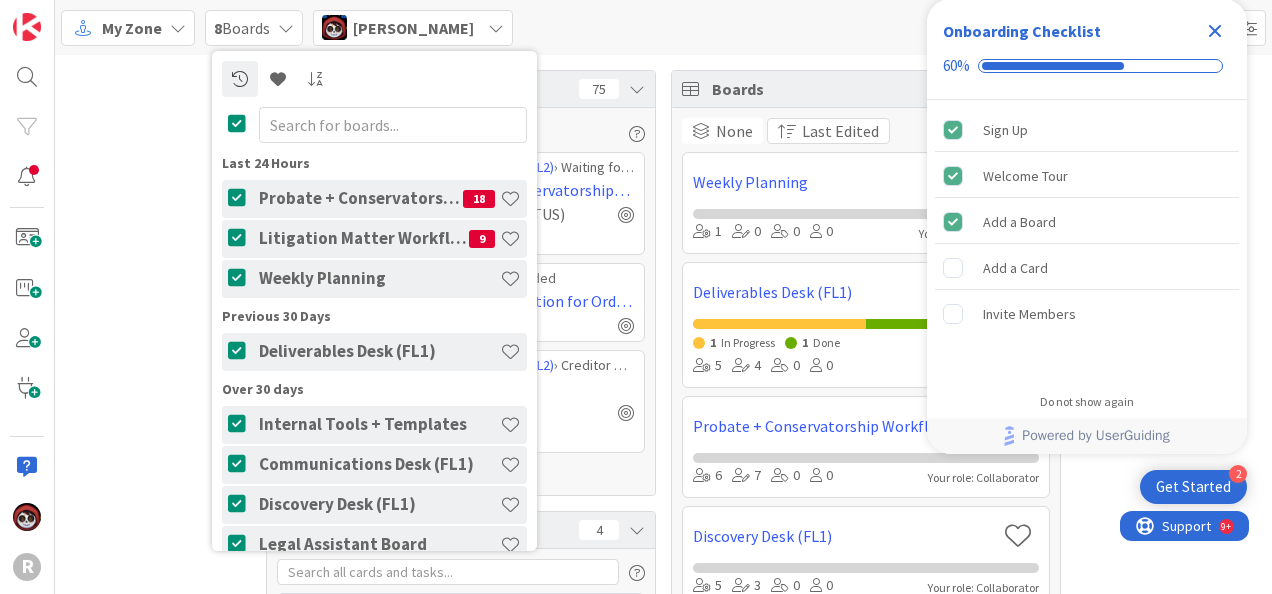 click at bounding box center [240, 238] 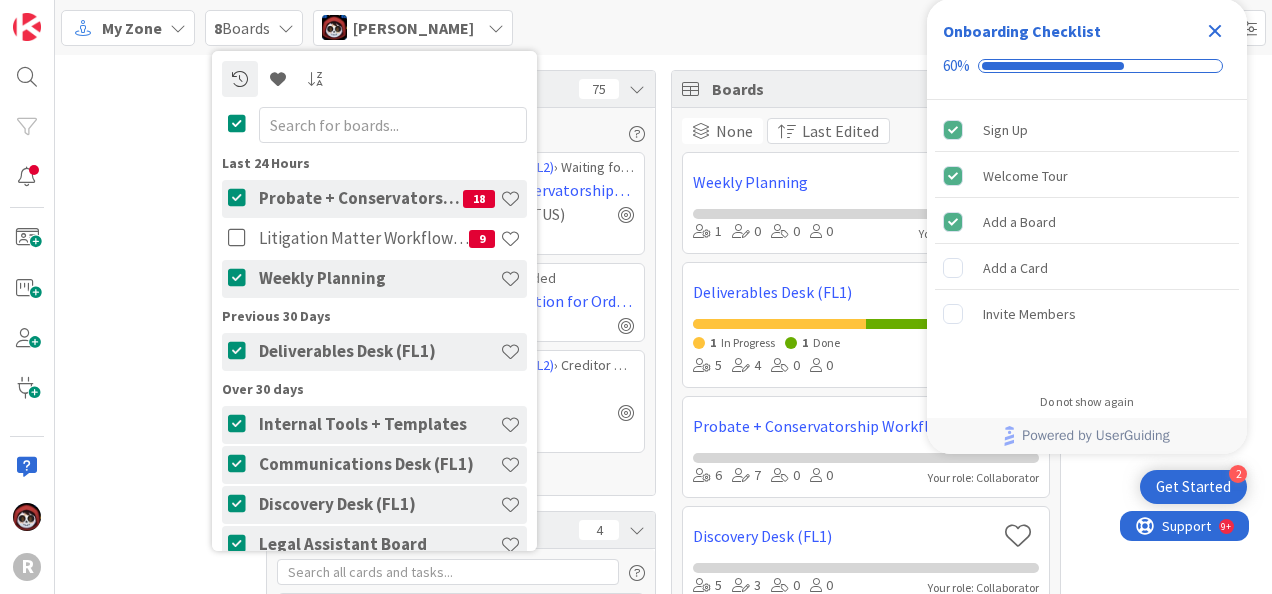 click at bounding box center (240, 278) 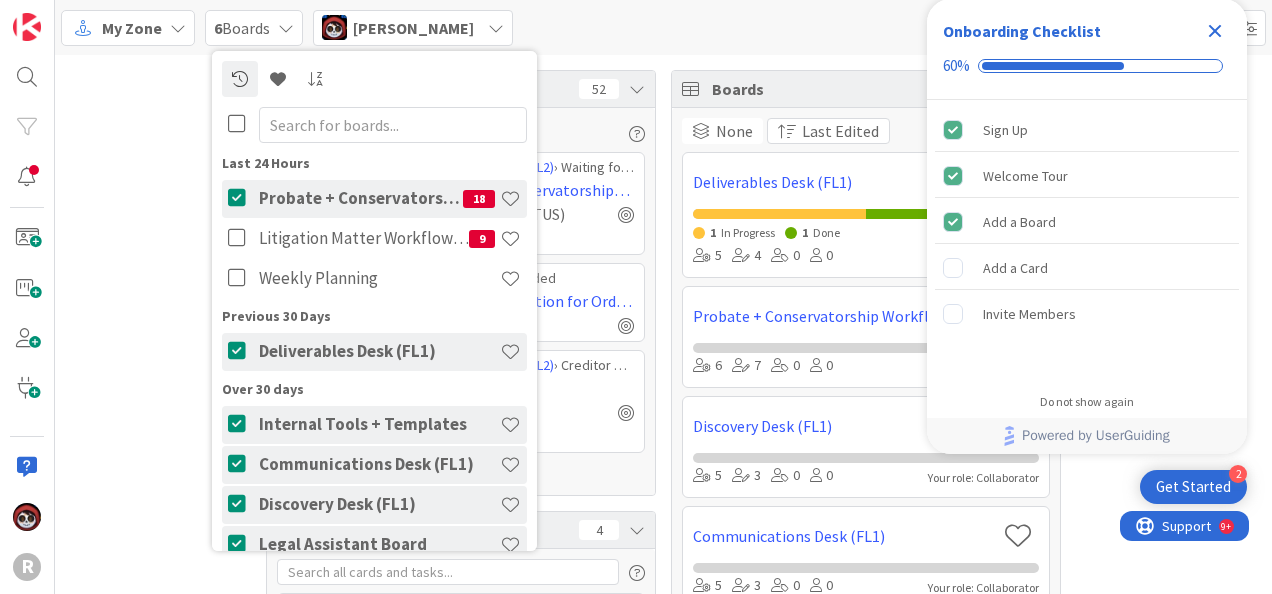 click on "My Zone My Zone Organization Select a single board Kanban List (Bulk Actions) Metrics Portfolio Forecast Select multiple boards Summary Table Calendar Learn more about Zones... 6  Boards Last 24 Hours Probate + Conservatorship Workflow (FL2) 18 Litigation Matter Workflow (FL2) 9 Weekly Planning Previous 30 Days Deliverables Desk (FL1) Over 30 days Internal Tools + Templates Communications Desk (FL1) Discovery Desk (FL1) Legal Assistant Board [PERSON_NAME] [PERSON_NAME] [EMAIL_ADDRESS][DOMAIN_NAME] [PERSON_NAME] [EMAIL_ADDRESS][DOMAIN_NAME] [PERSON_NAME] [PERSON_NAME] [EMAIL_ADDRESS][DOMAIN_NAME] [PERSON_NAME] [PERSON_NAME][EMAIL_ADDRESS][DOMAIN_NAME] [PERSON_NAME] [EMAIL_ADDRESS][DOMAIN_NAME] [PERSON_NAME] [EMAIL_ADDRESS][DOMAIN_NAME] [PERSON_NAME] [EMAIL_ADDRESS][DOMAIN_NAME] [PERSON_NAME] [EMAIL_ADDRESS][DOMAIN_NAME] [PERSON_NAME] [EMAIL_ADDRESS][DOMAIN_NAME] [PERSON_NAME] [EMAIL_ADDRESS][DOMAIN_NAME] [PERSON_NAME] [EMAIL_ADDRESS][DOMAIN_NAME] Ted Reuter [EMAIL_ADDRESS][DOMAIN_NAME] [PERSON_NAME] [EMAIL_ADDRESS][DOMAIN_NAME]" at bounding box center [663, 27] 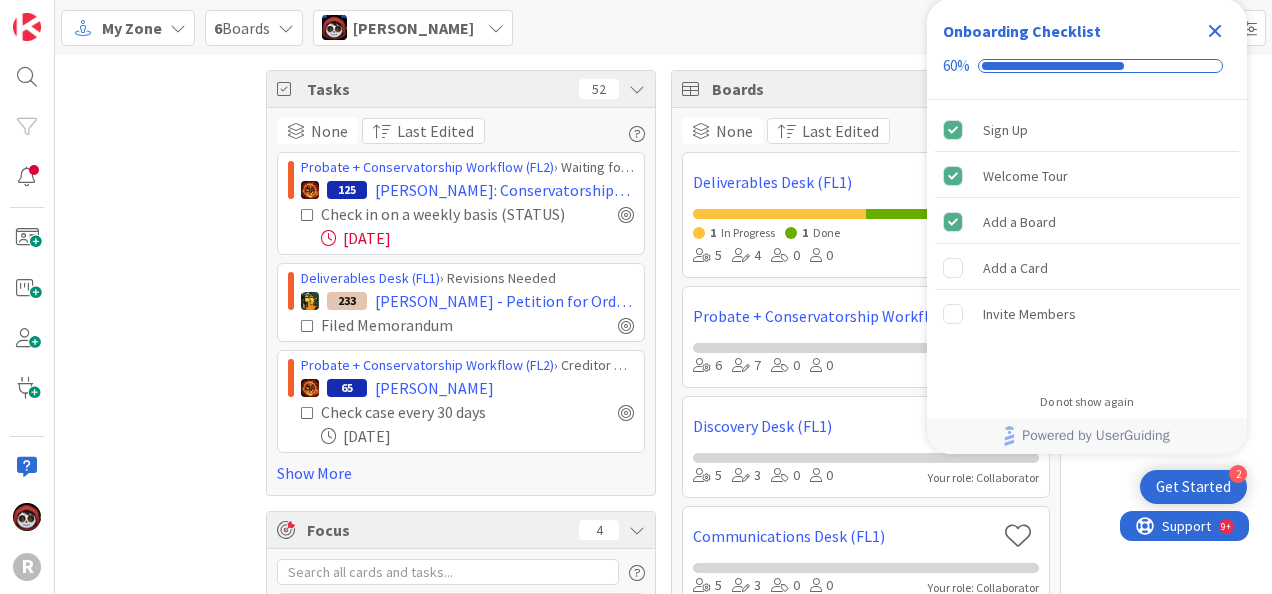 click on "[PERSON_NAME]" at bounding box center [413, 28] 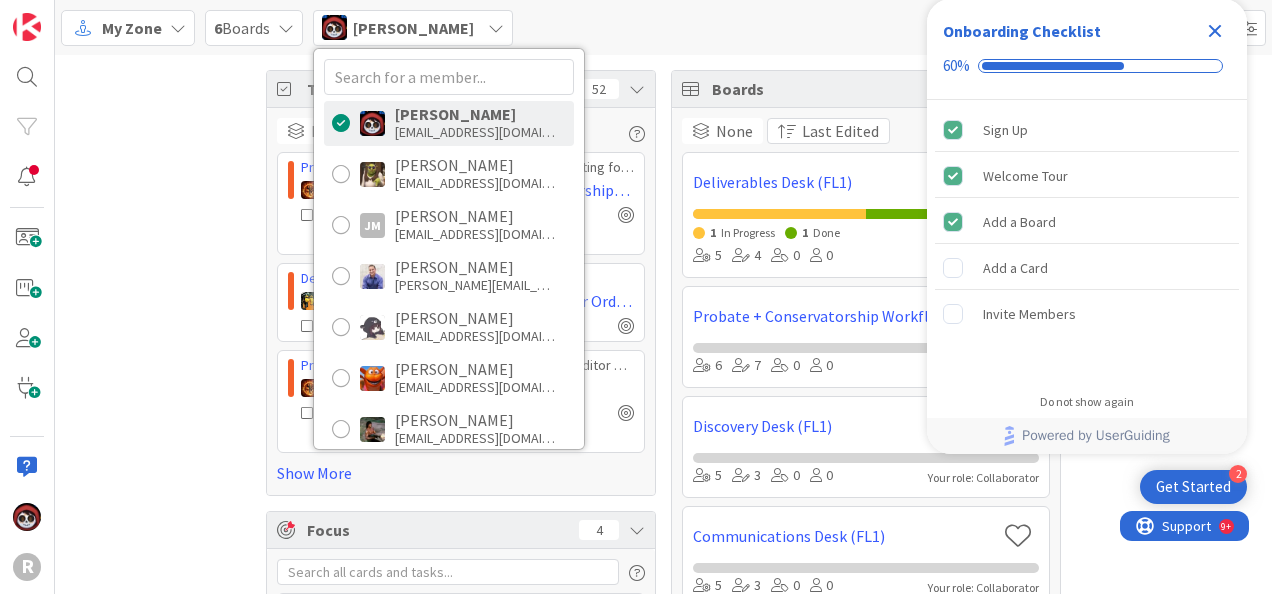 click on "6  Boards" at bounding box center (254, 28) 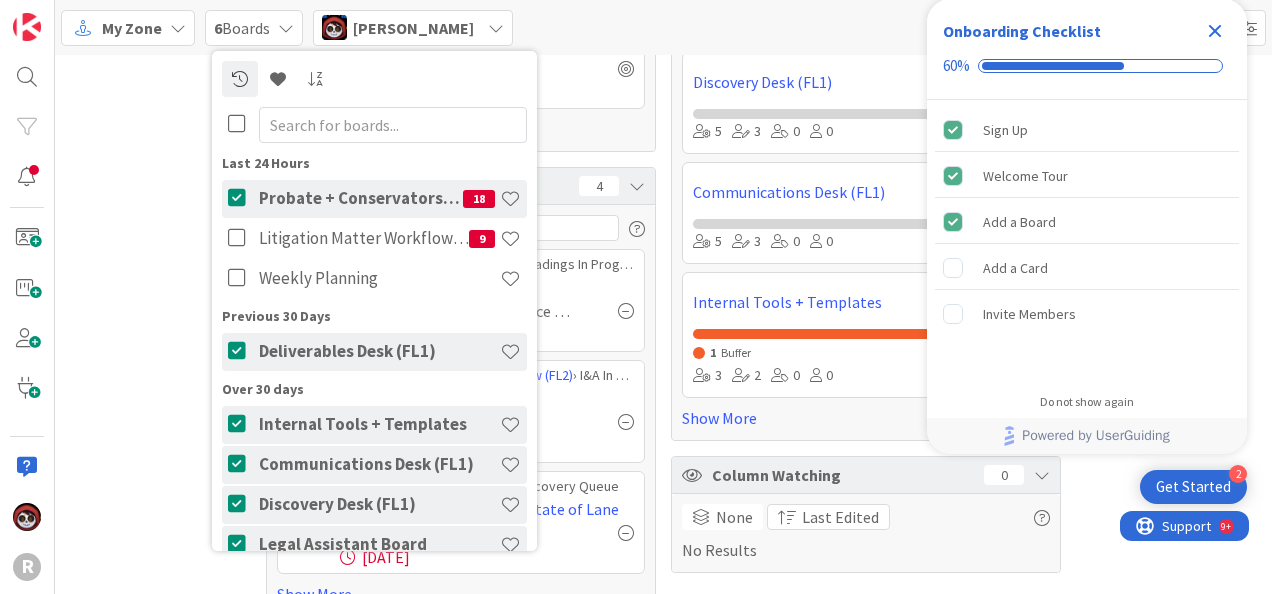 scroll, scrollTop: 376, scrollLeft: 0, axis: vertical 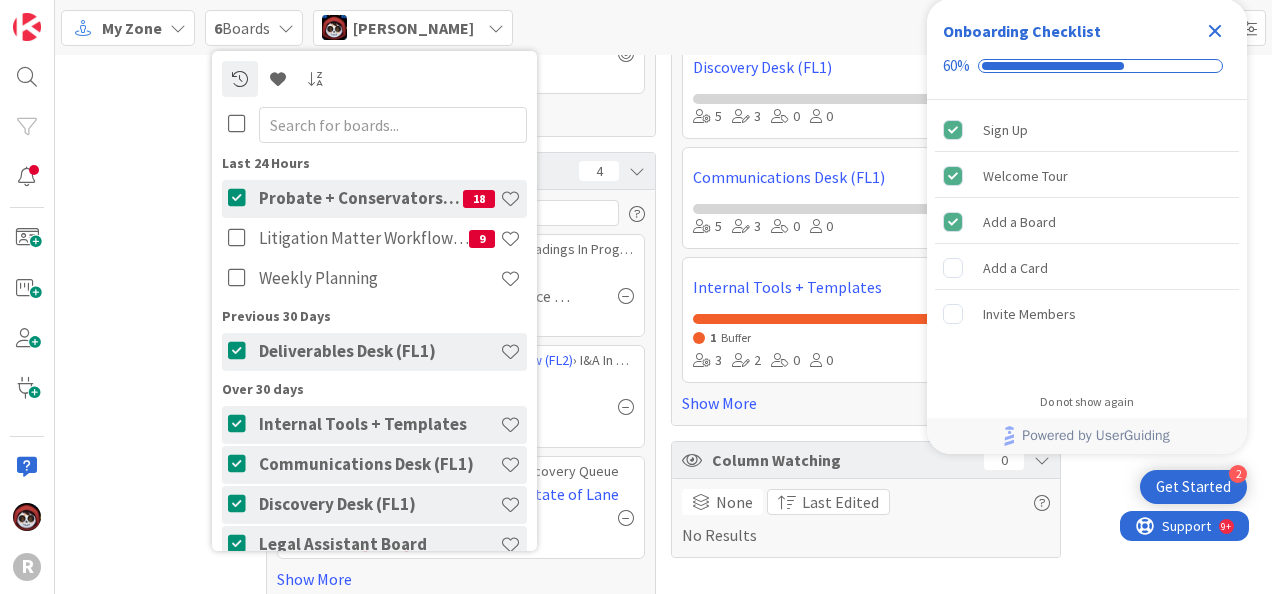 click at bounding box center (240, 124) 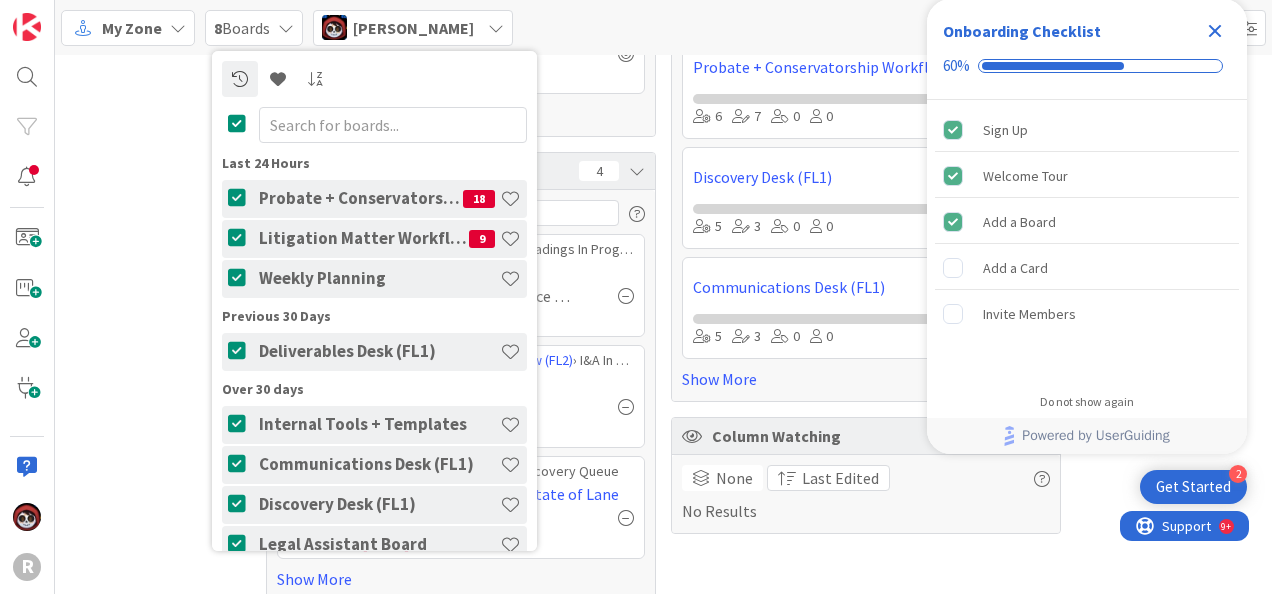 click at bounding box center [240, 124] 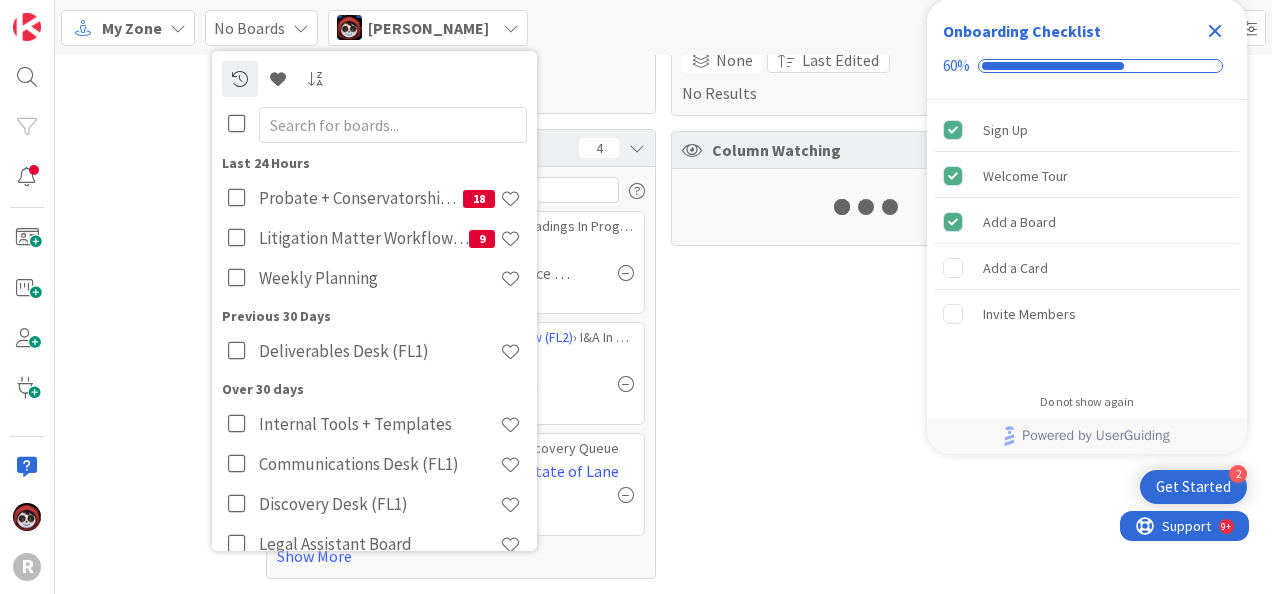 scroll, scrollTop: 68, scrollLeft: 0, axis: vertical 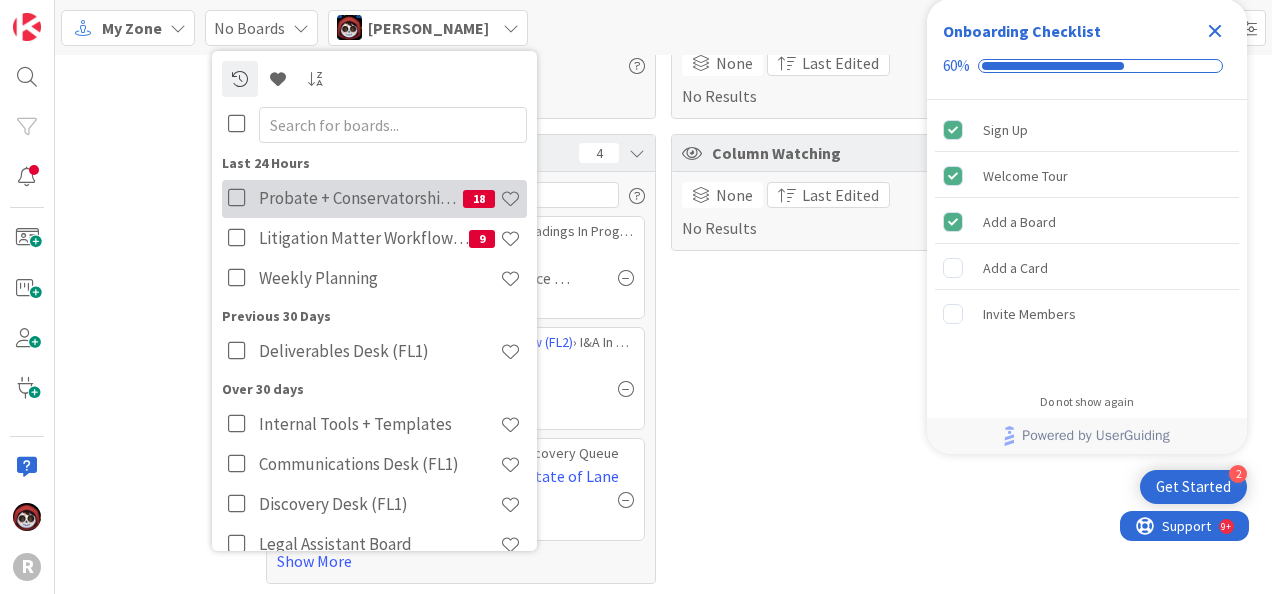 click at bounding box center [240, 198] 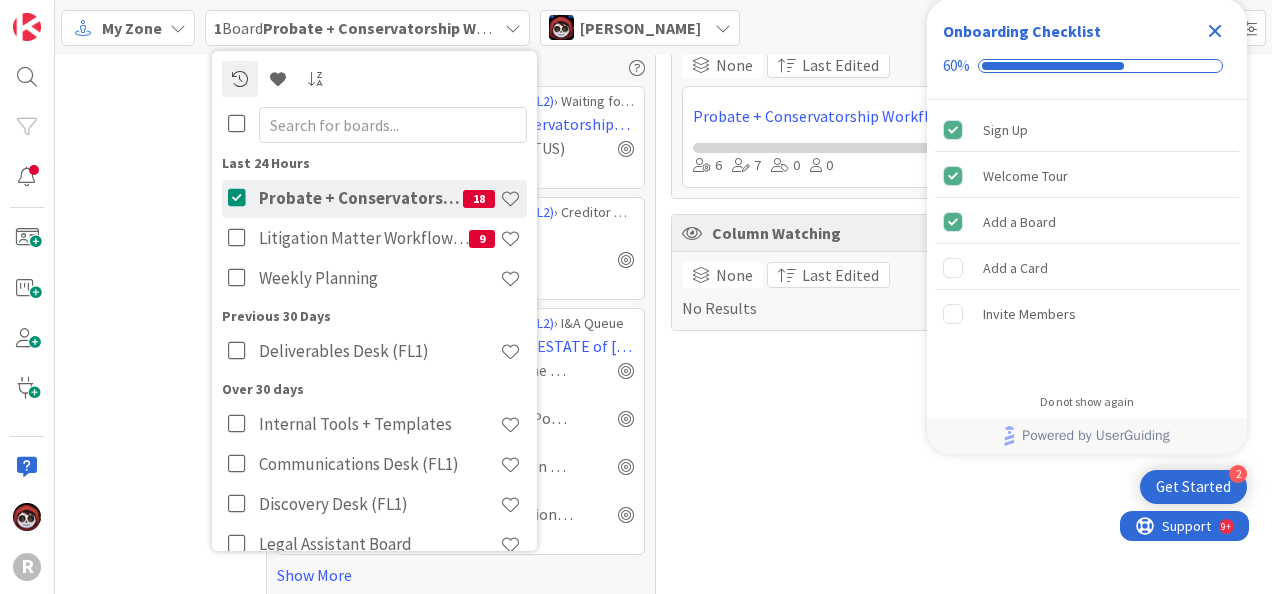 scroll, scrollTop: 359, scrollLeft: 0, axis: vertical 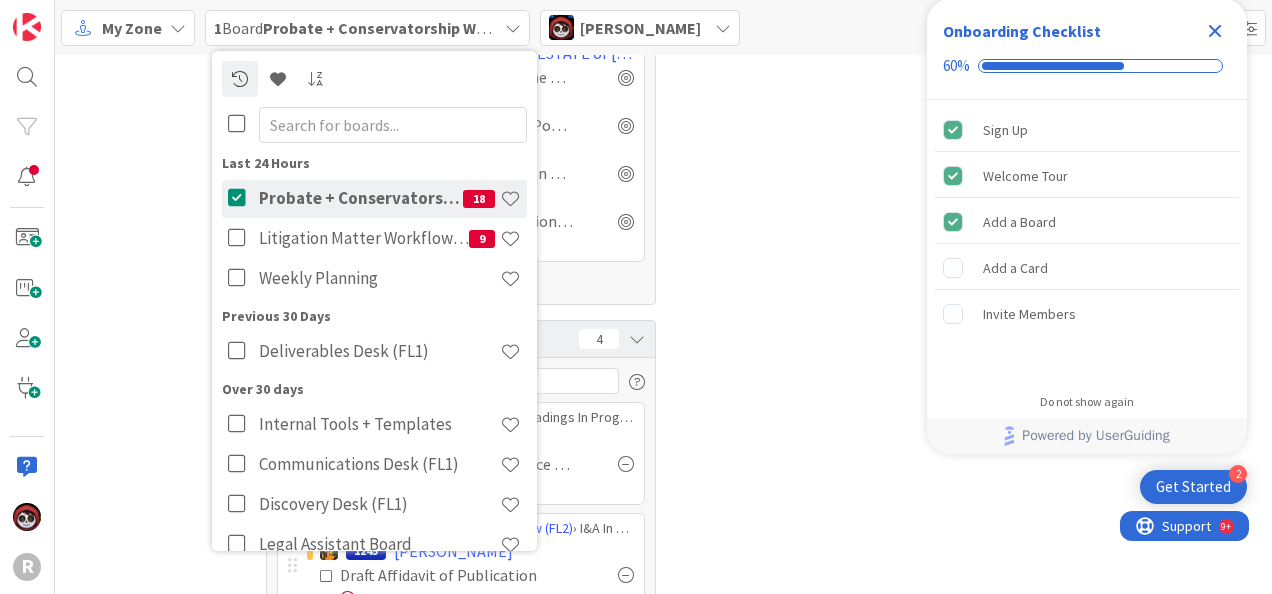 click on "Tasks 51 None Last Edited Probate + Conservatorship Workflow (FL2)  › Waiting for Hearing / Order 125 [PERSON_NAME]: Conservatorship/Probate [keep eye on] Check in on a weekly basis (STATUS) [DATE] Probate + Conservatorship Workflow (FL2)  › Creditor Claim Waiting Period 65 [PERSON_NAME] Check case every 30 days [DATE] Probate + Conservatorship Workflow (FL2)  › I&A Queue 149 393 - [PERSON_NAME]; ESTATE of [PERSON_NAME] Motion-Schedule Hearing for the Nonintervention Powers [DATE] Filed Motion-Nonintervention Powers [DATE] Draft notices of Nonintervention power hearing [DATE] Mailed notices of Nonintervention hearing. [DATE] Show More Focus 4 Litigation Matter Workflow (FL2)  › Pleadings In Progress JM 1695 [PERSON_NAME] - Arrange for Service of Complaint. [DATE] Probate + Conservatorship Workflow (FL2)  › I&A In Progress 1245 [PERSON_NAME] Draft Affidavit of Publication [DATE] Litigation Matter Workflow (FL2)  › Discovery Queue JM 502 [PERSON_NAME]: Estate of Lane 1 6" at bounding box center (663, 240) 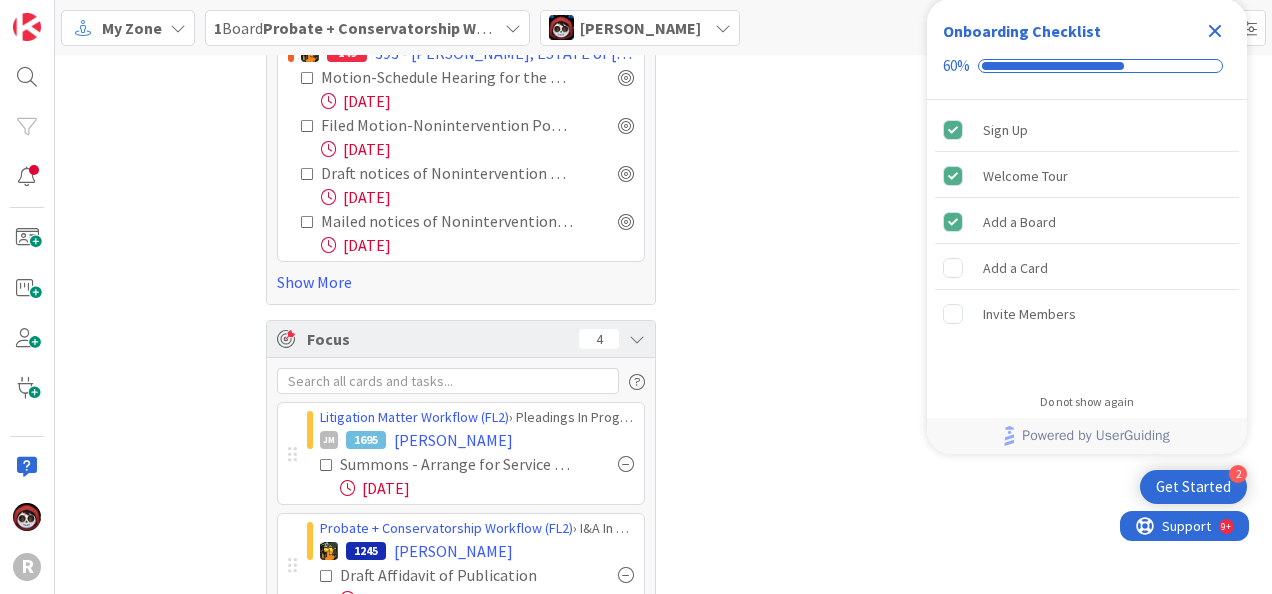 click on "My Zone" at bounding box center (132, 28) 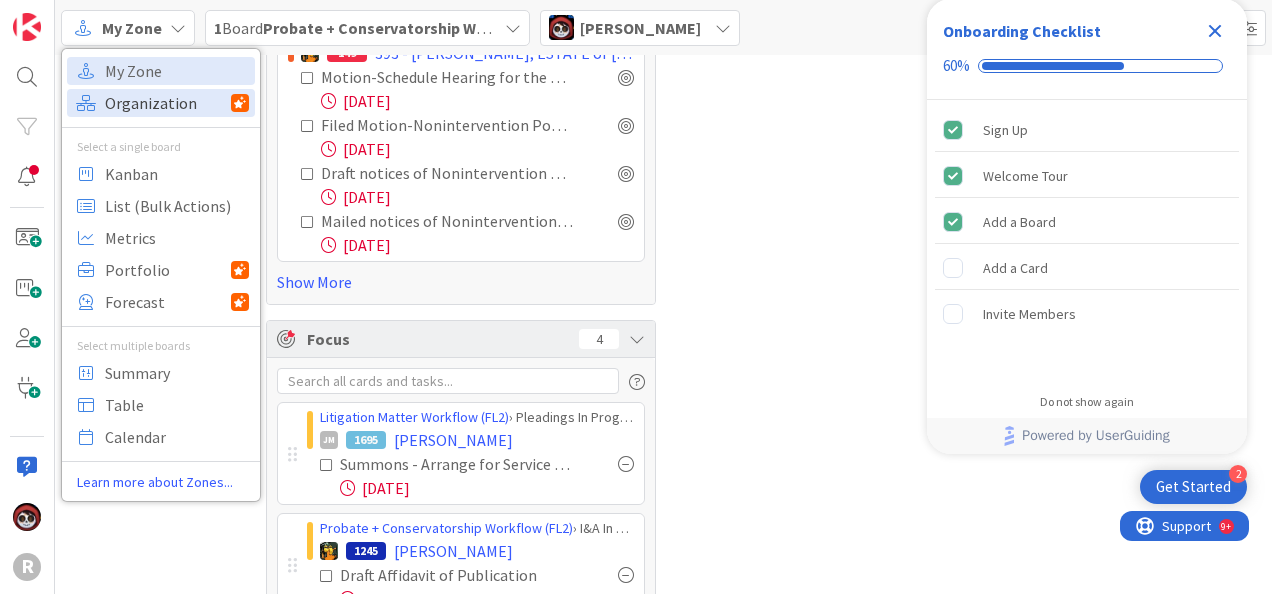 click on "Organization" at bounding box center [168, 103] 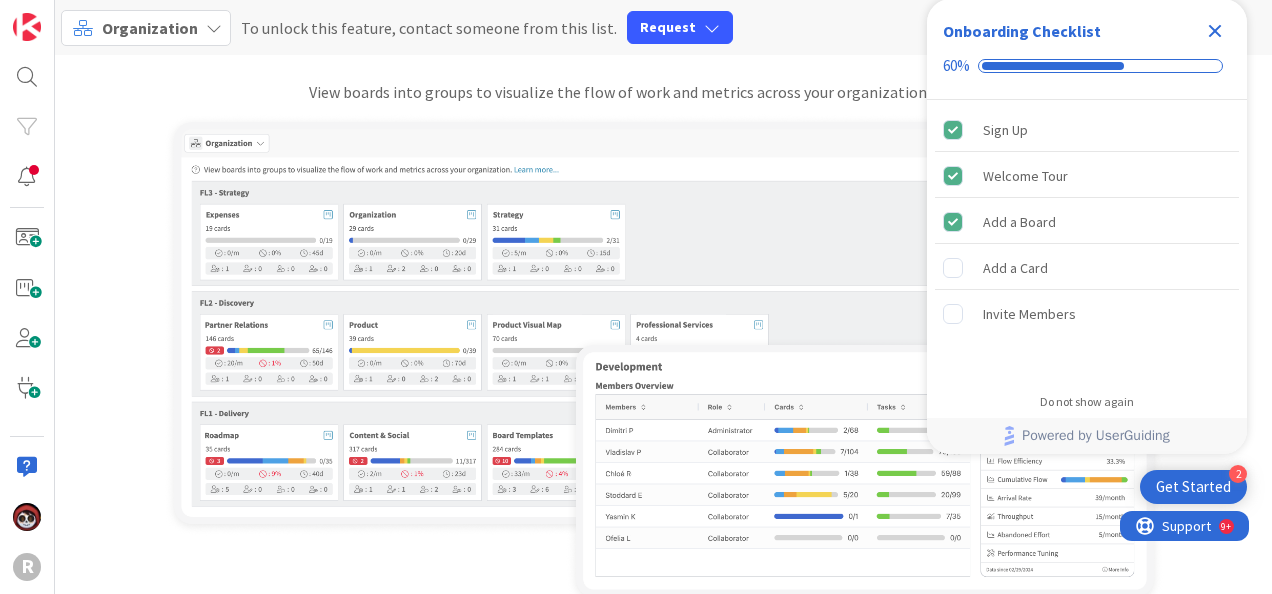 click at bounding box center [1215, 31] 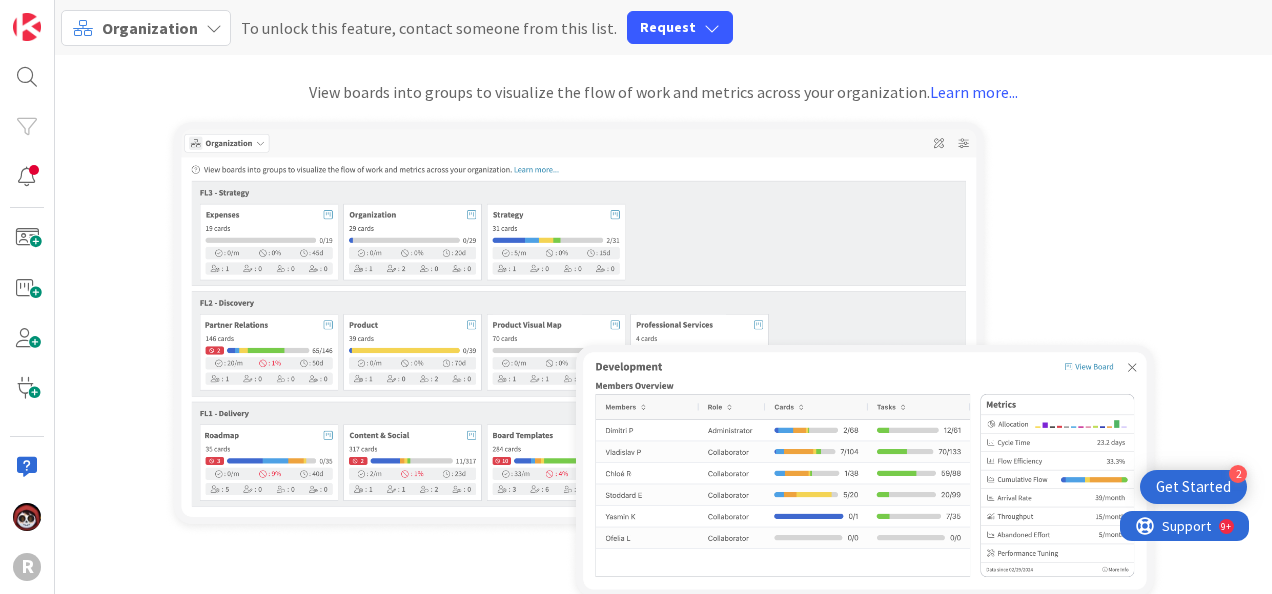 scroll, scrollTop: 0, scrollLeft: 0, axis: both 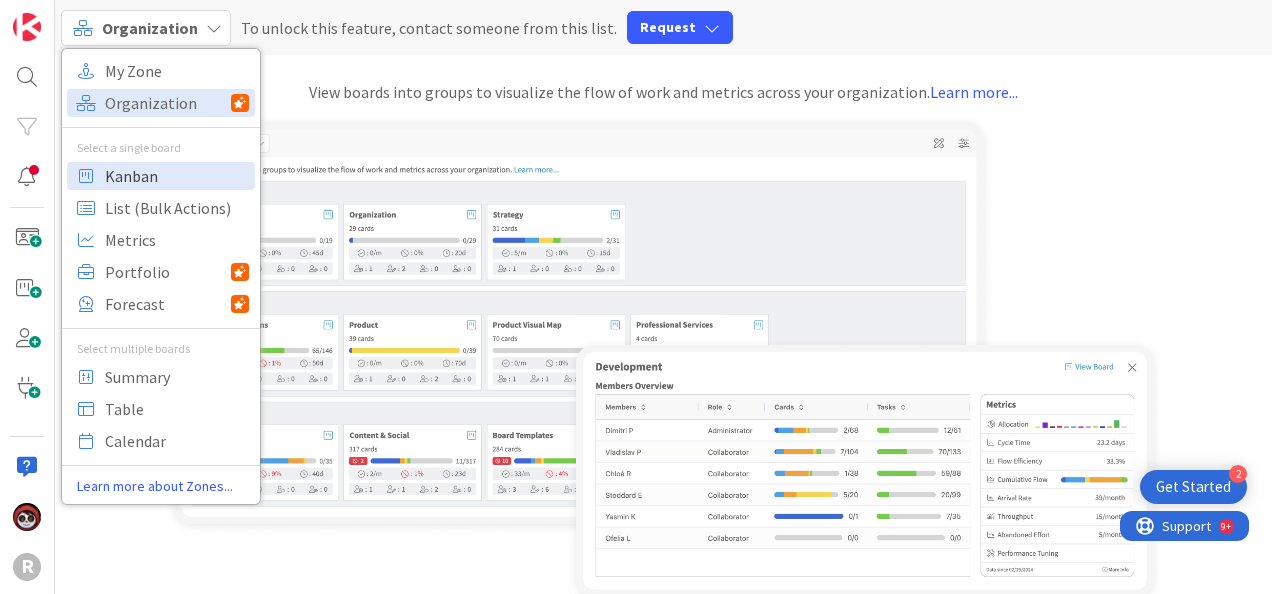 click on "Kanban" at bounding box center [177, 176] 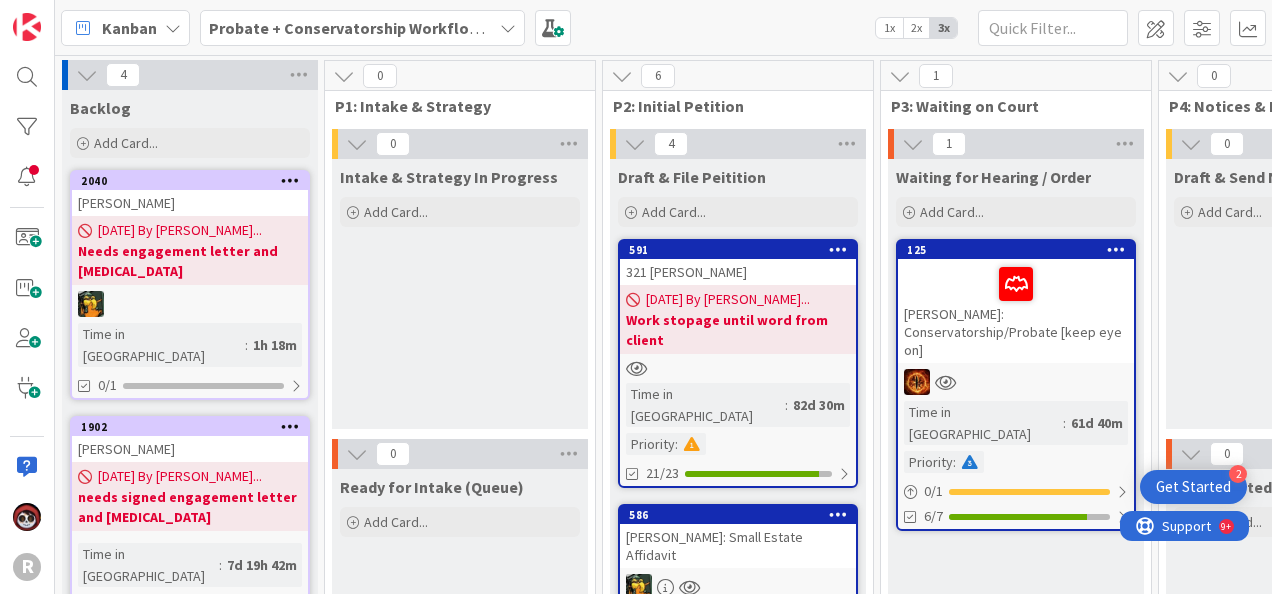 scroll, scrollTop: 0, scrollLeft: 0, axis: both 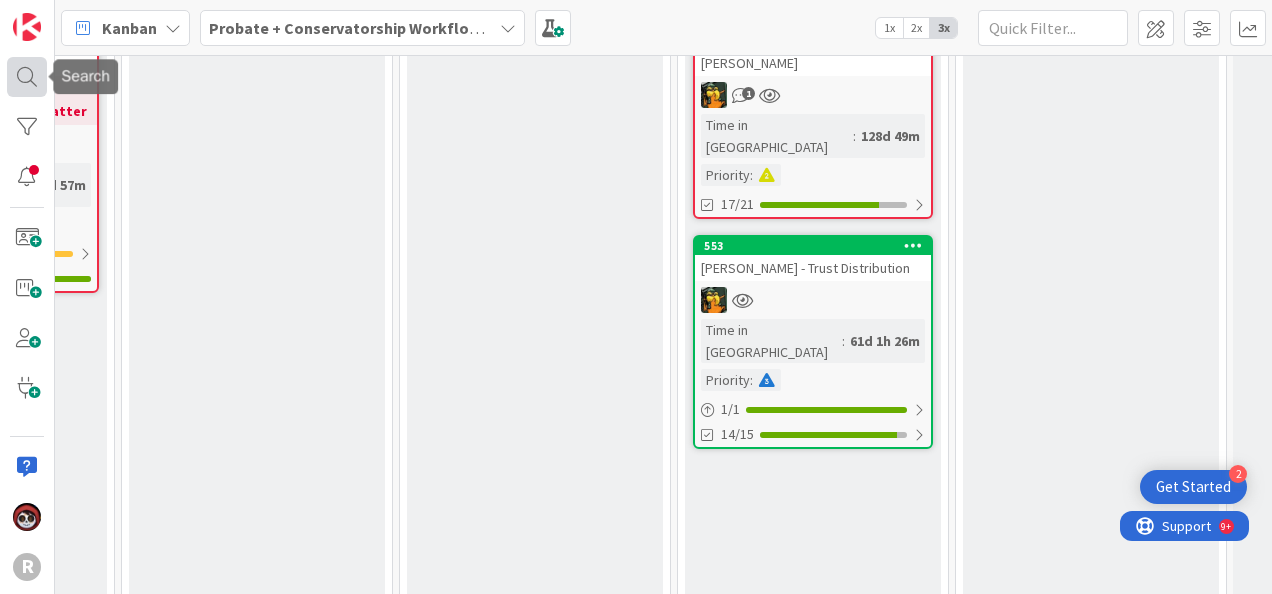 click at bounding box center (27, 77) 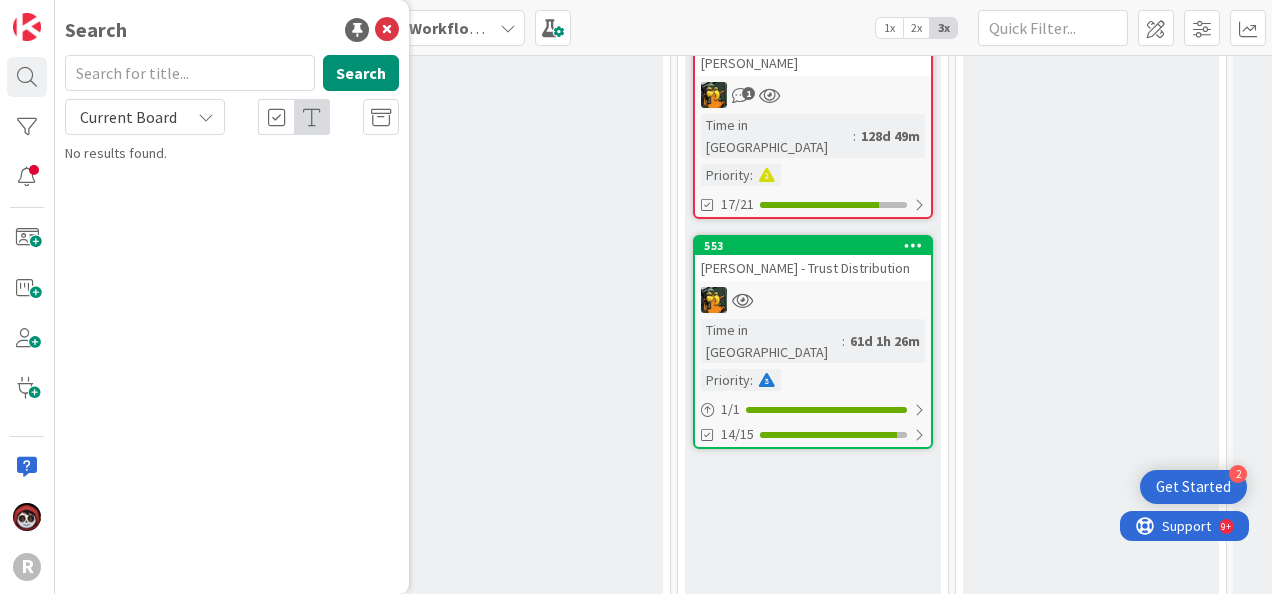 click at bounding box center (190, 73) 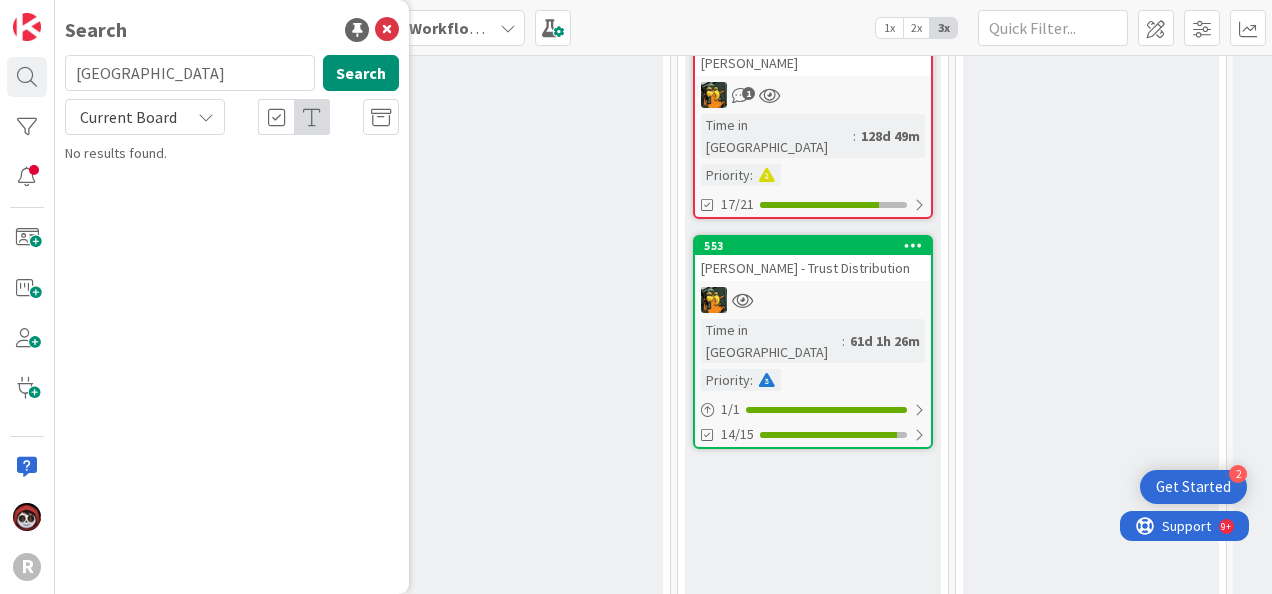 type on "[GEOGRAPHIC_DATA]" 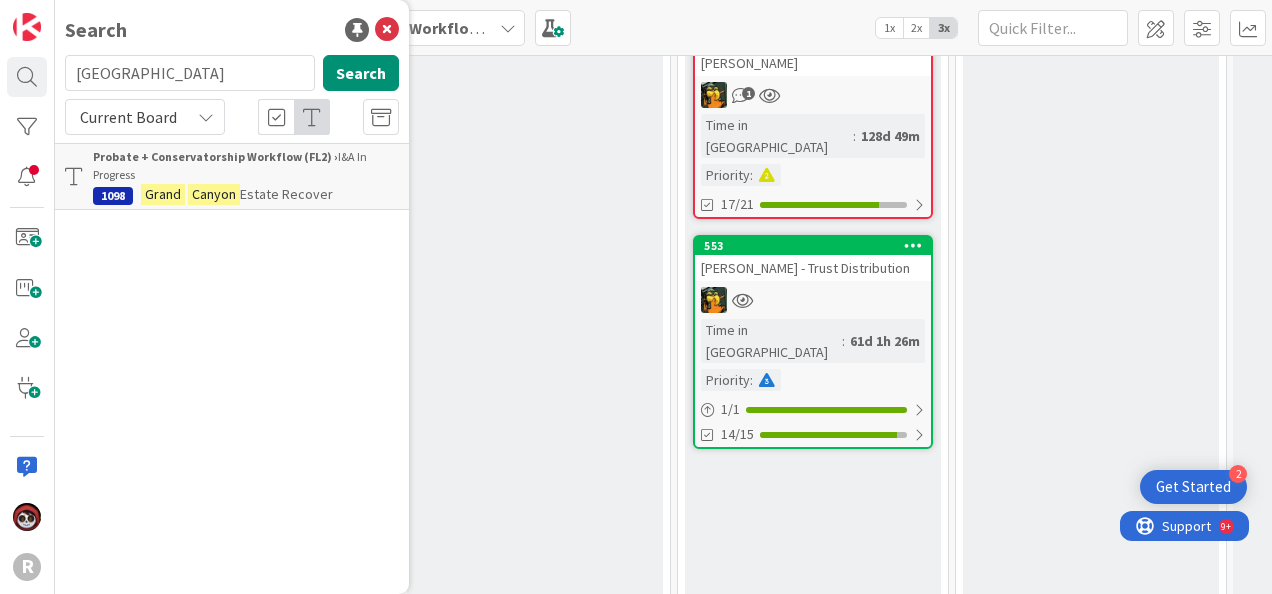 click on "Probate + Conservatorship Workflow (FL2) ›" at bounding box center [215, 156] 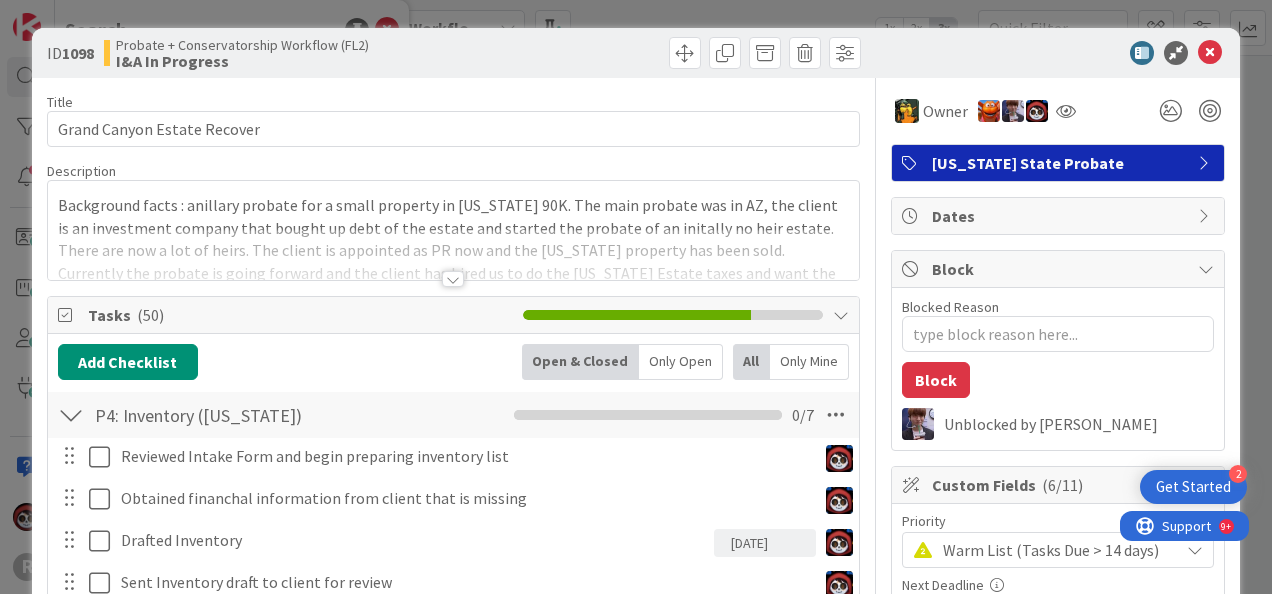 scroll, scrollTop: 0, scrollLeft: 0, axis: both 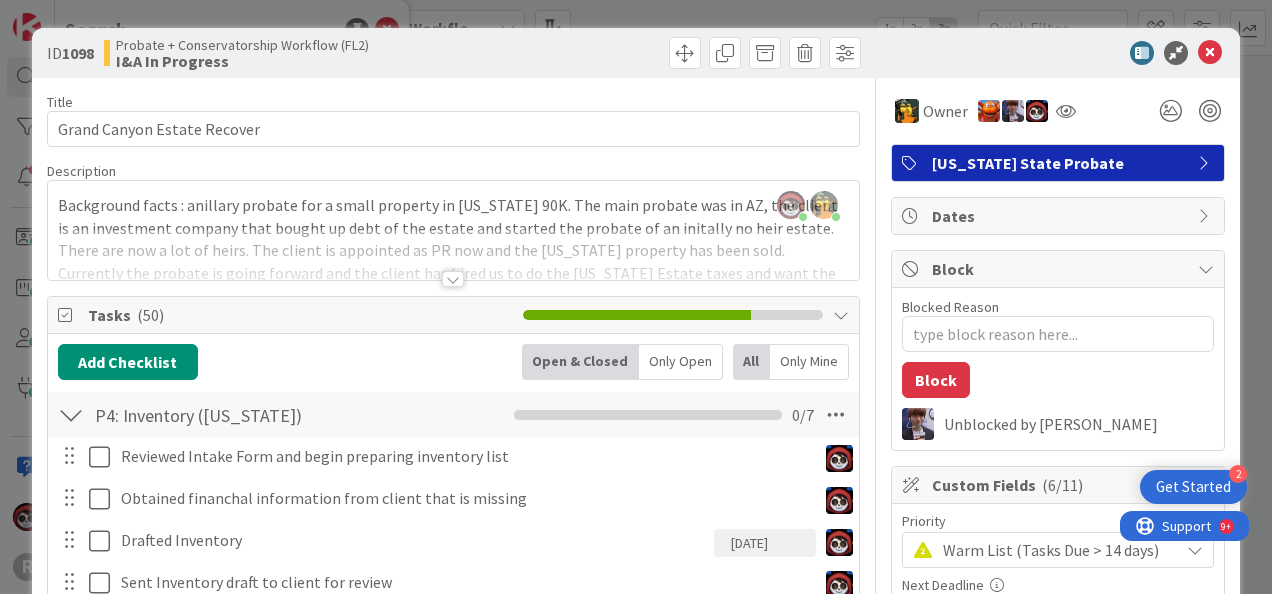 click at bounding box center [453, 279] 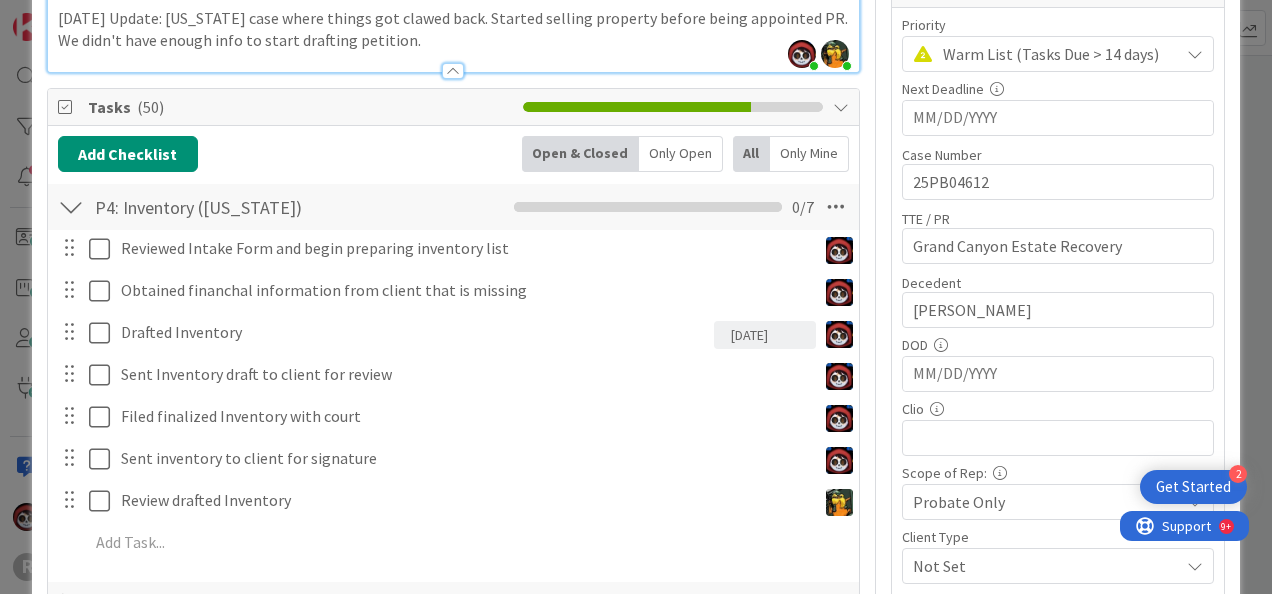 scroll, scrollTop: 497, scrollLeft: 0, axis: vertical 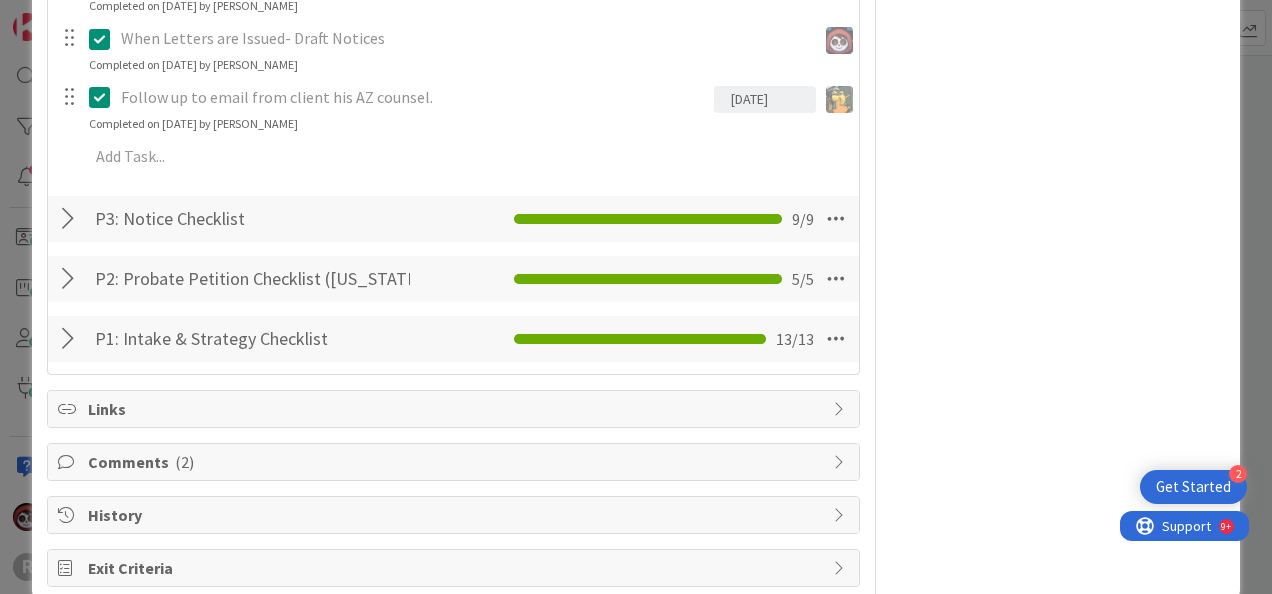 click on "Comments ( 2 )" at bounding box center (453, 462) 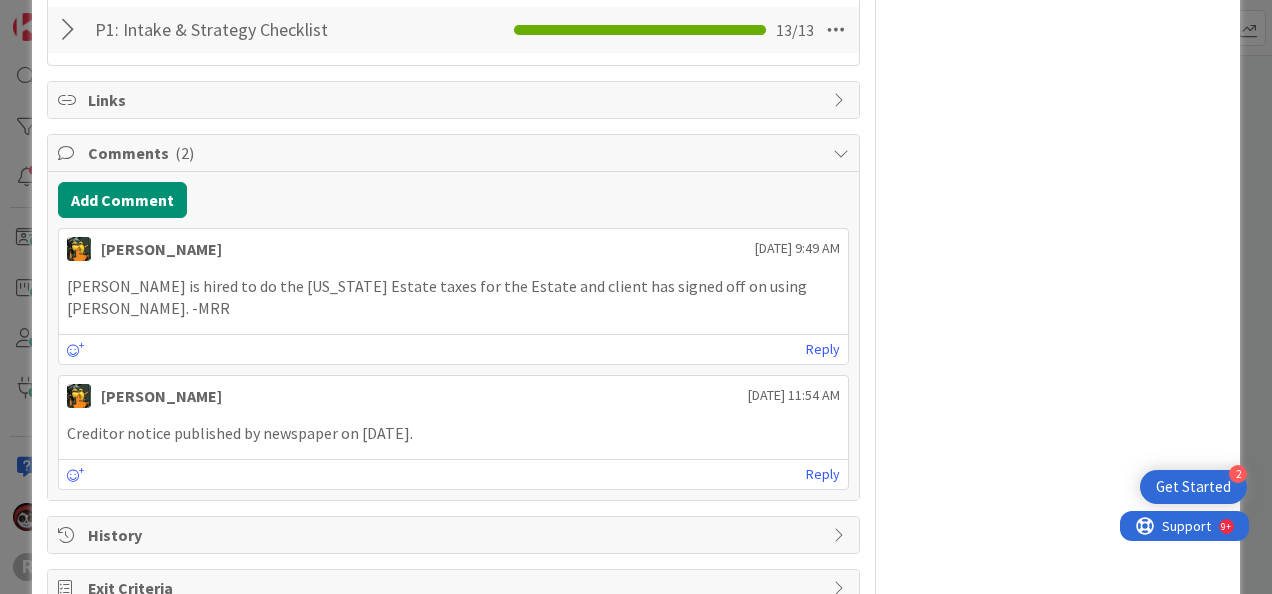 scroll, scrollTop: 2096, scrollLeft: 0, axis: vertical 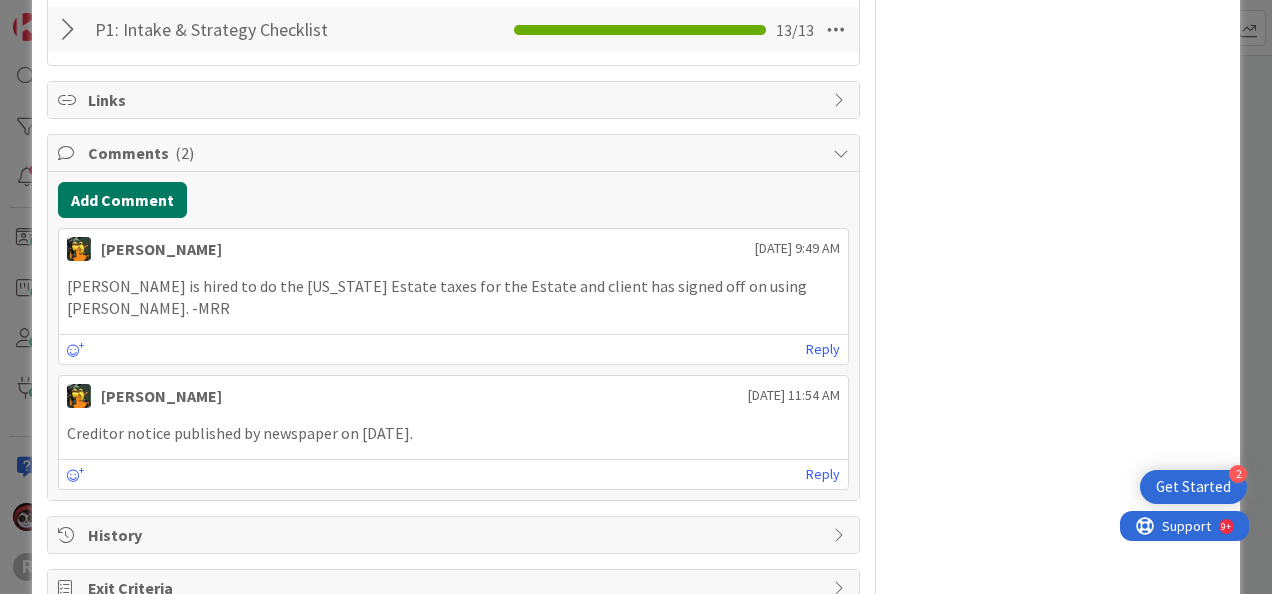 click on "Add Comment" at bounding box center (122, 200) 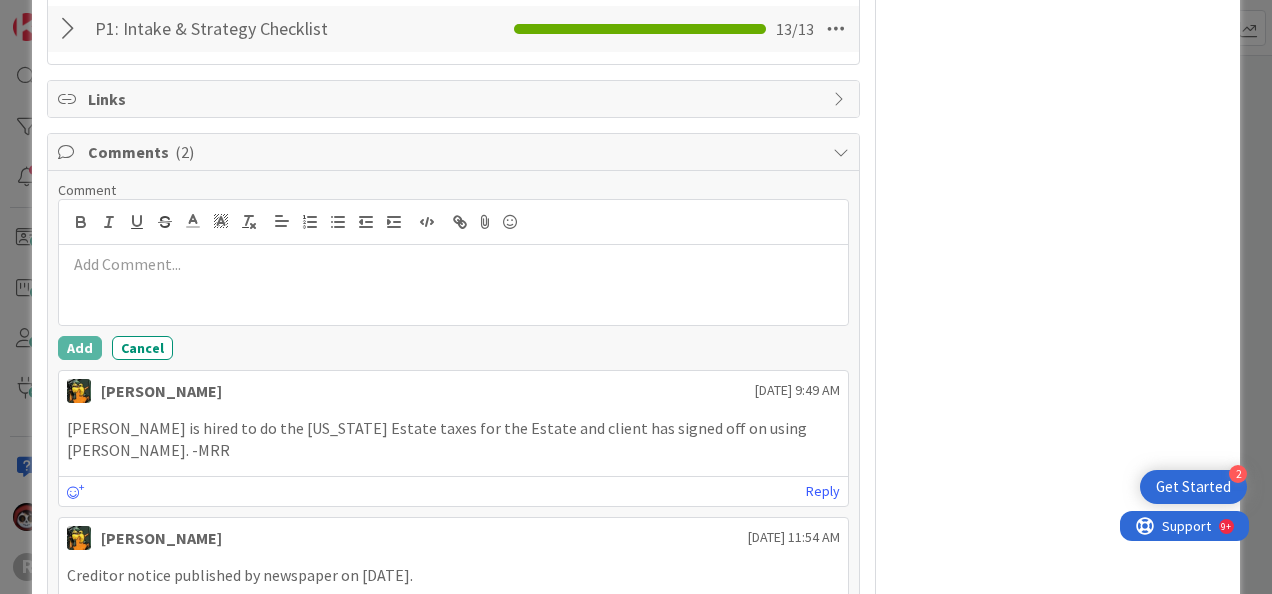 scroll, scrollTop: 2096, scrollLeft: 0, axis: vertical 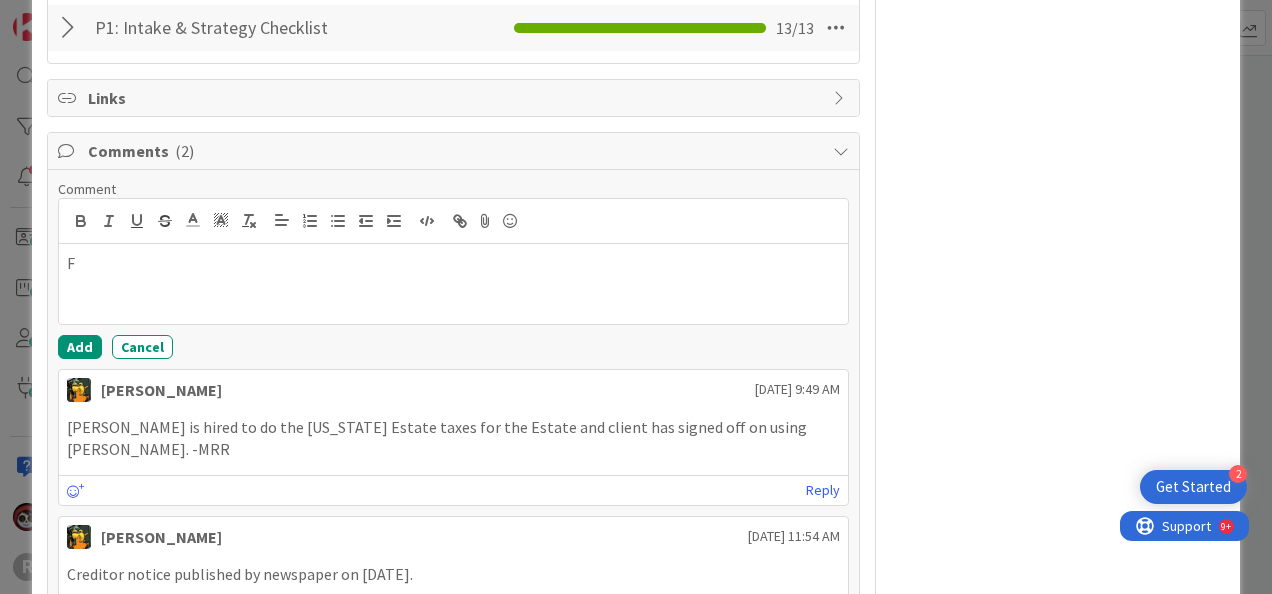type 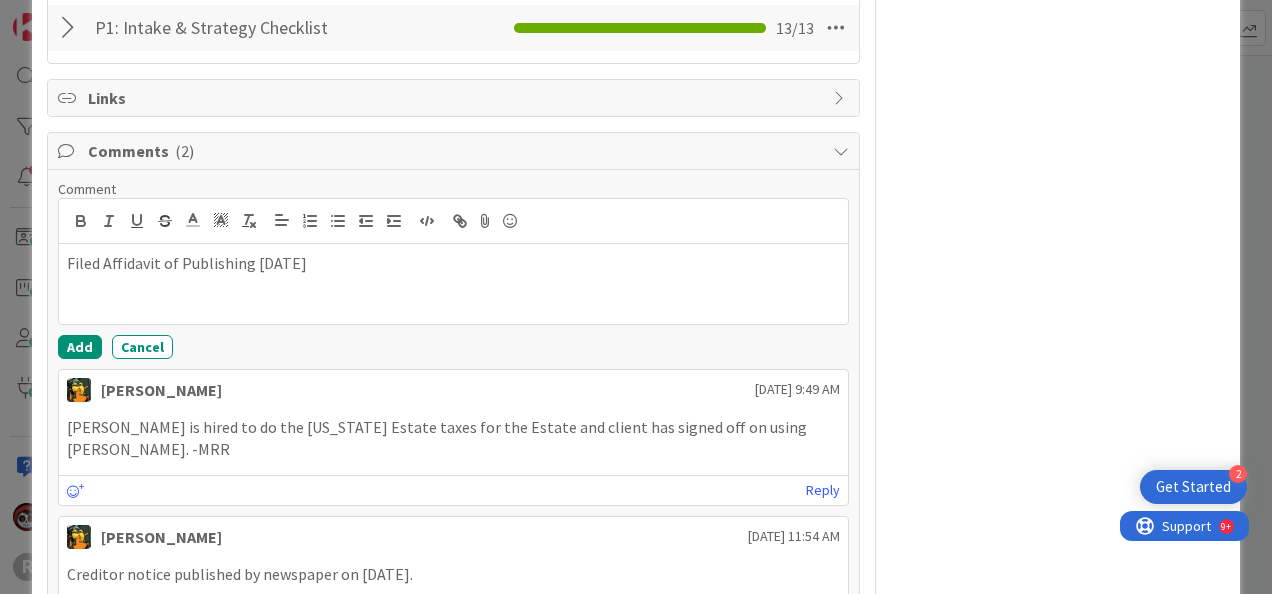 click on "Filed Affidavit of Publishing [DATE]" at bounding box center [453, 263] 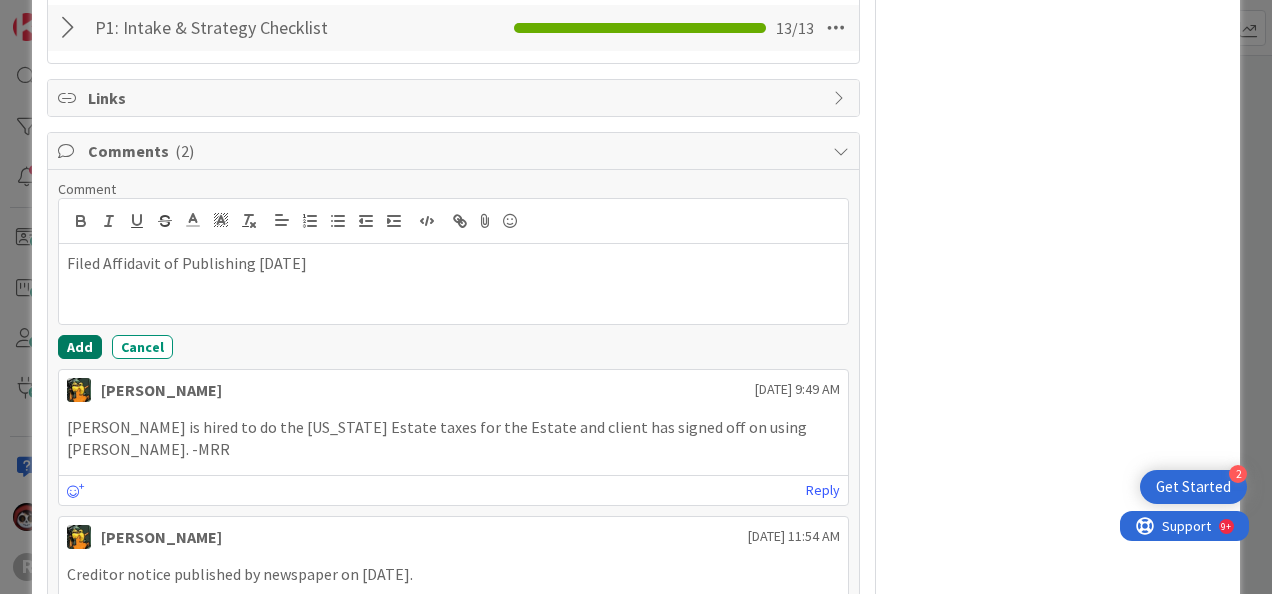 click on "Add" at bounding box center (80, 347) 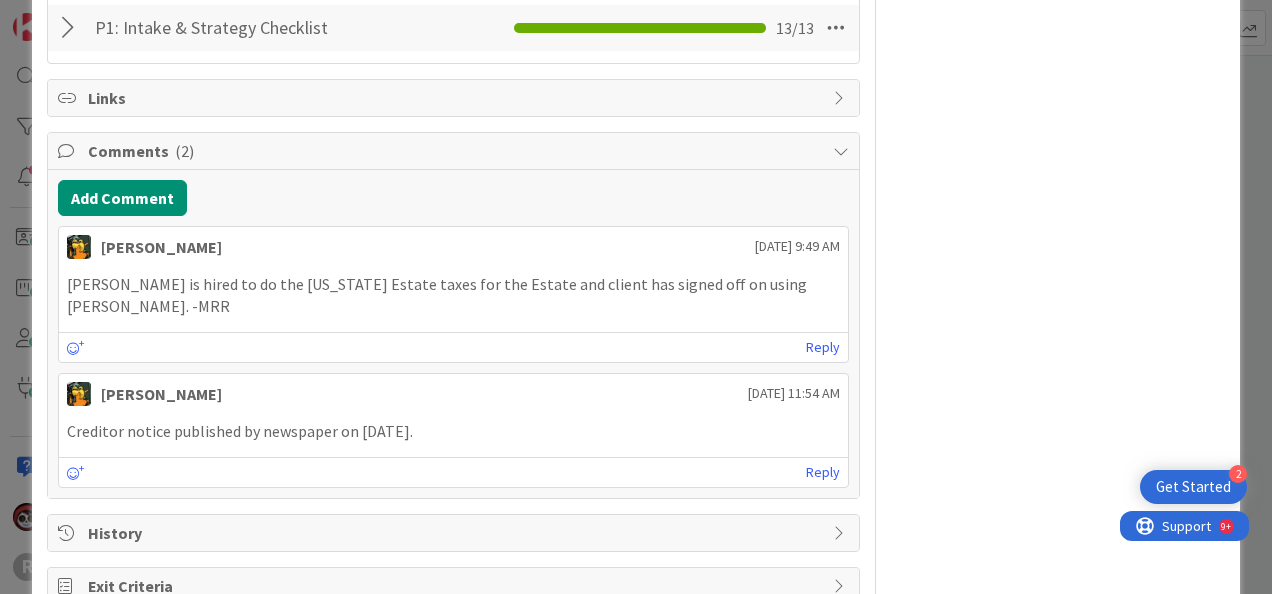 type on "x" 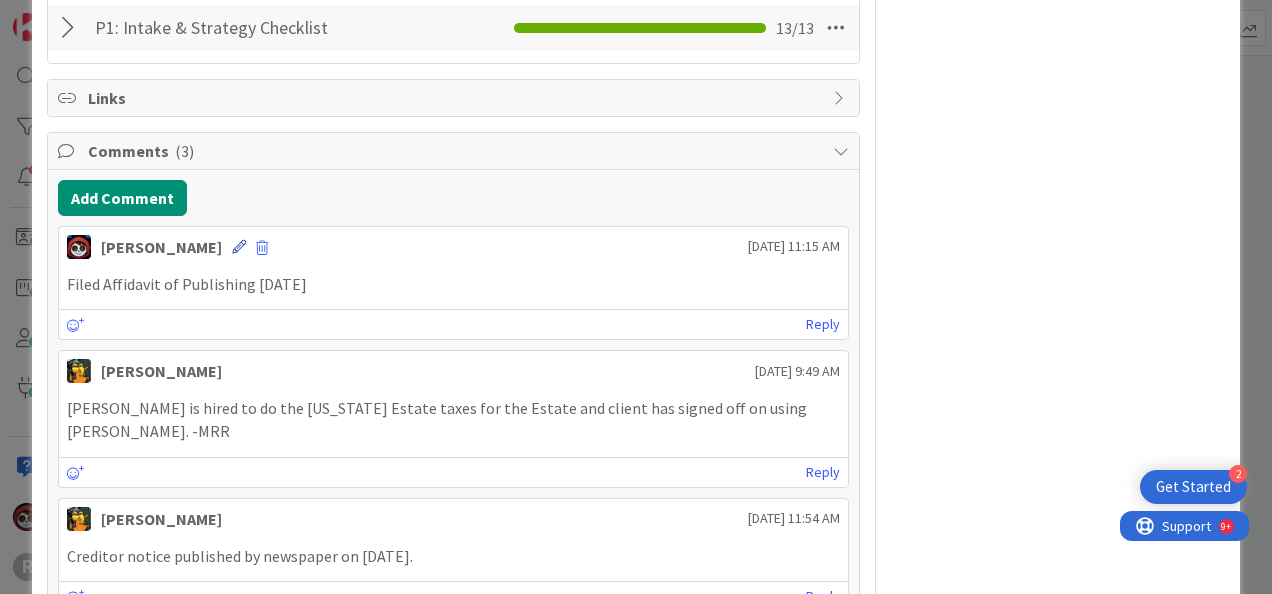 click at bounding box center (239, 247) 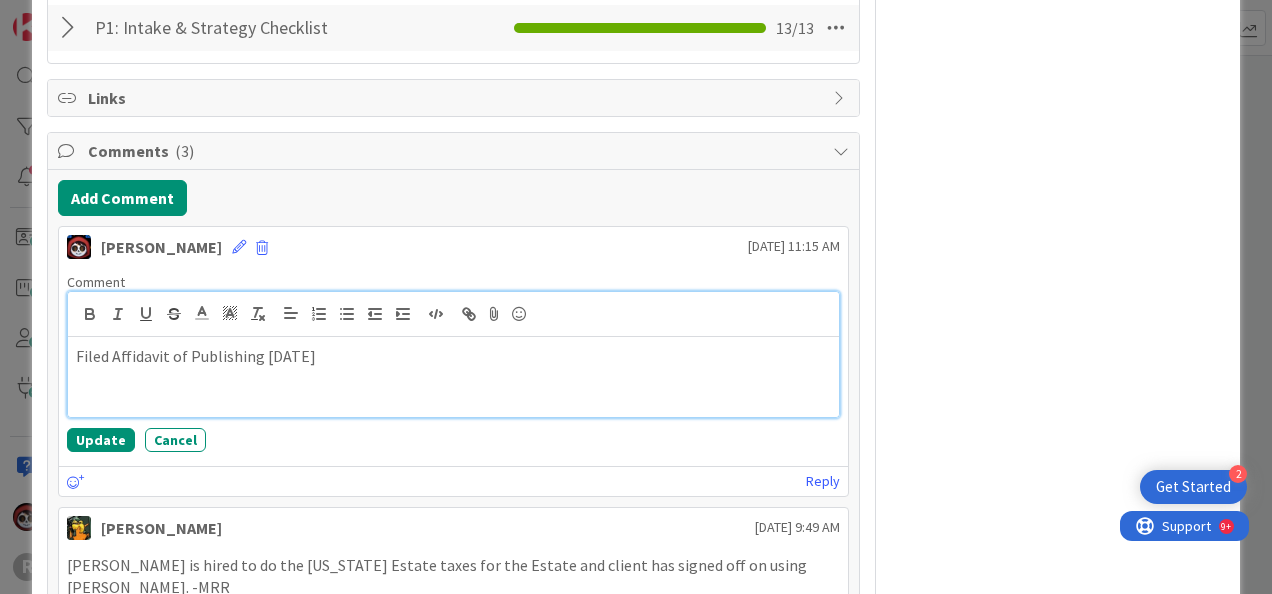 click on "Filed Affidavit of Publishing [DATE]" at bounding box center (453, 377) 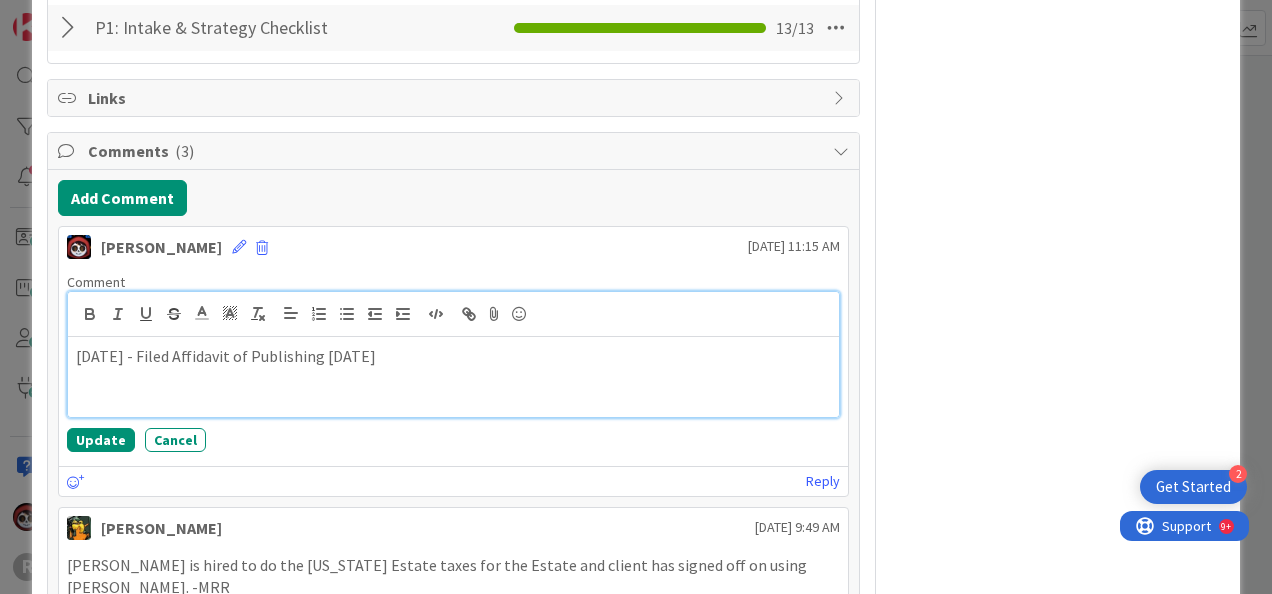 drag, startPoint x: 427, startPoint y: 323, endPoint x: 345, endPoint y: 345, distance: 84.89994 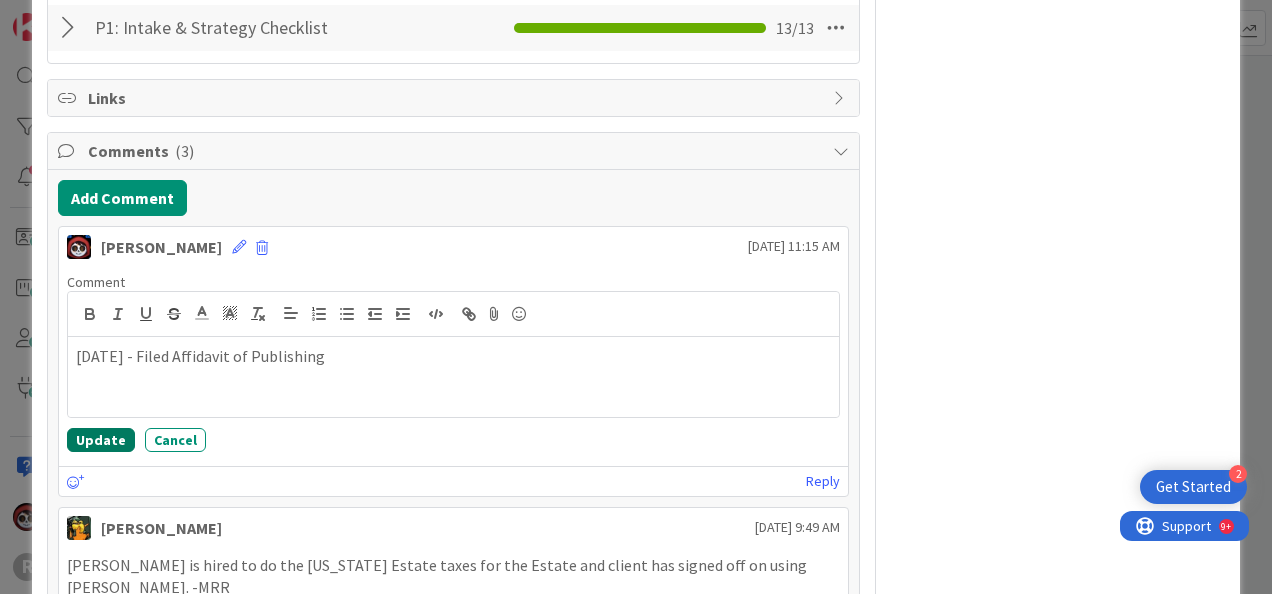 click on "Update" at bounding box center (101, 440) 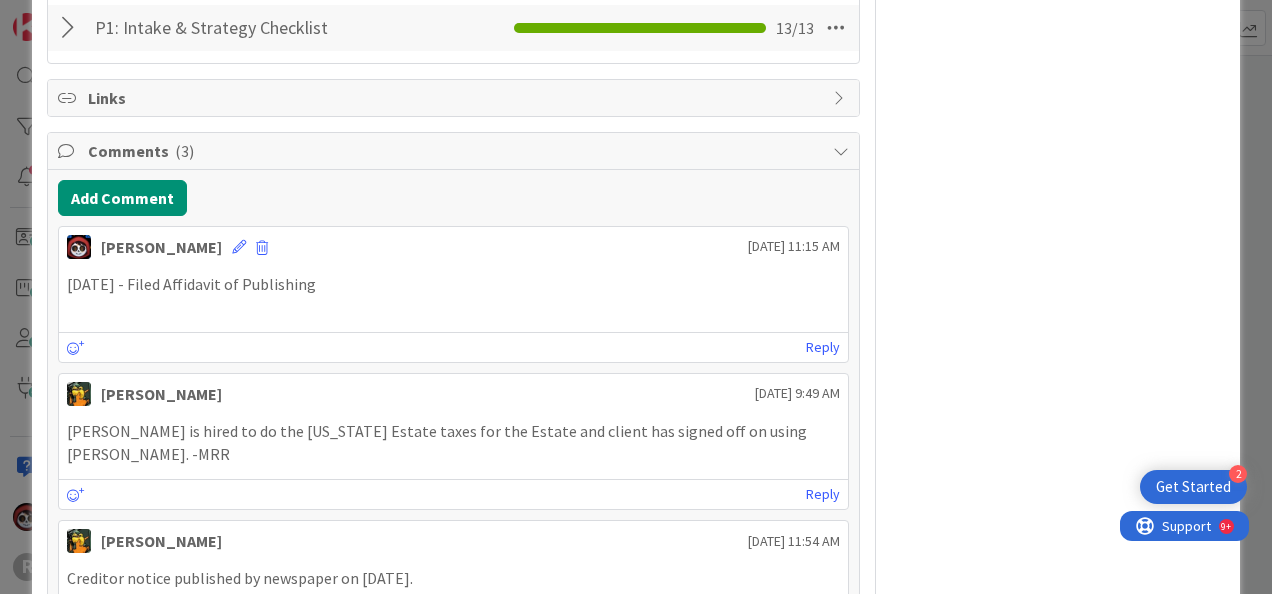 type on "x" 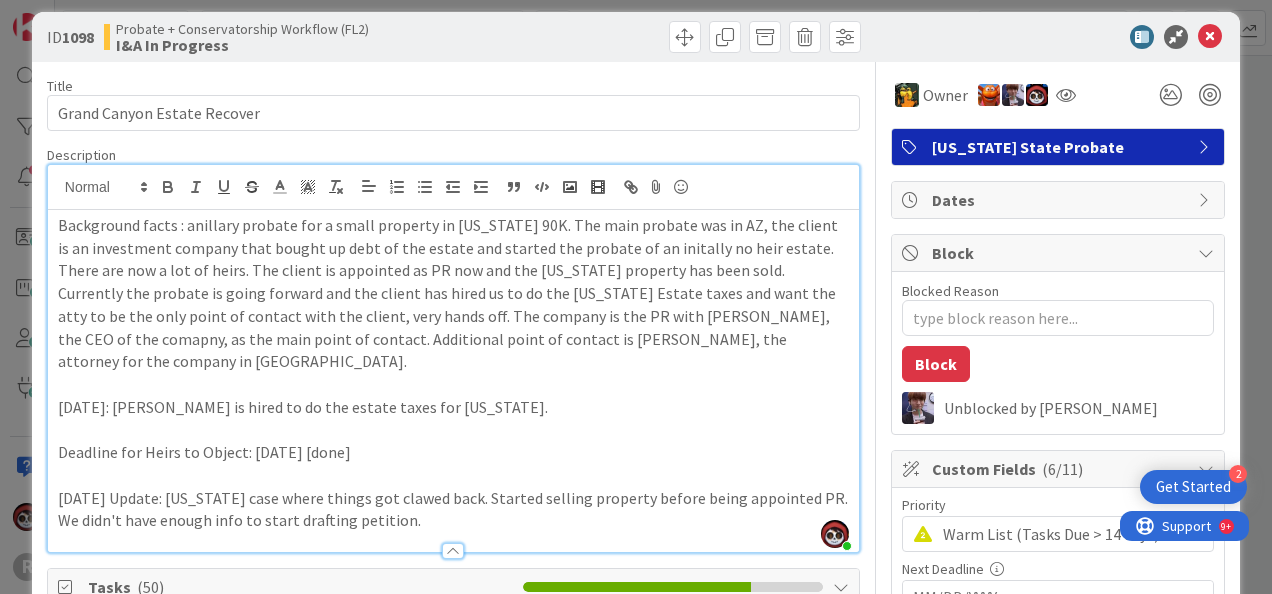 scroll, scrollTop: 0, scrollLeft: 0, axis: both 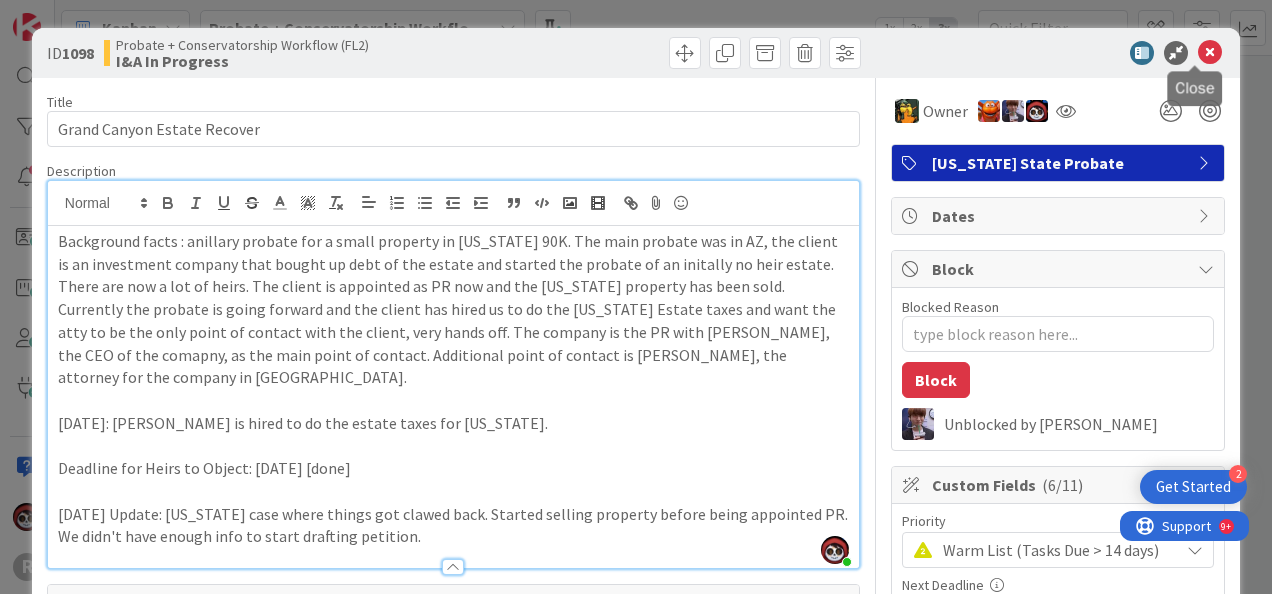 click at bounding box center [1210, 53] 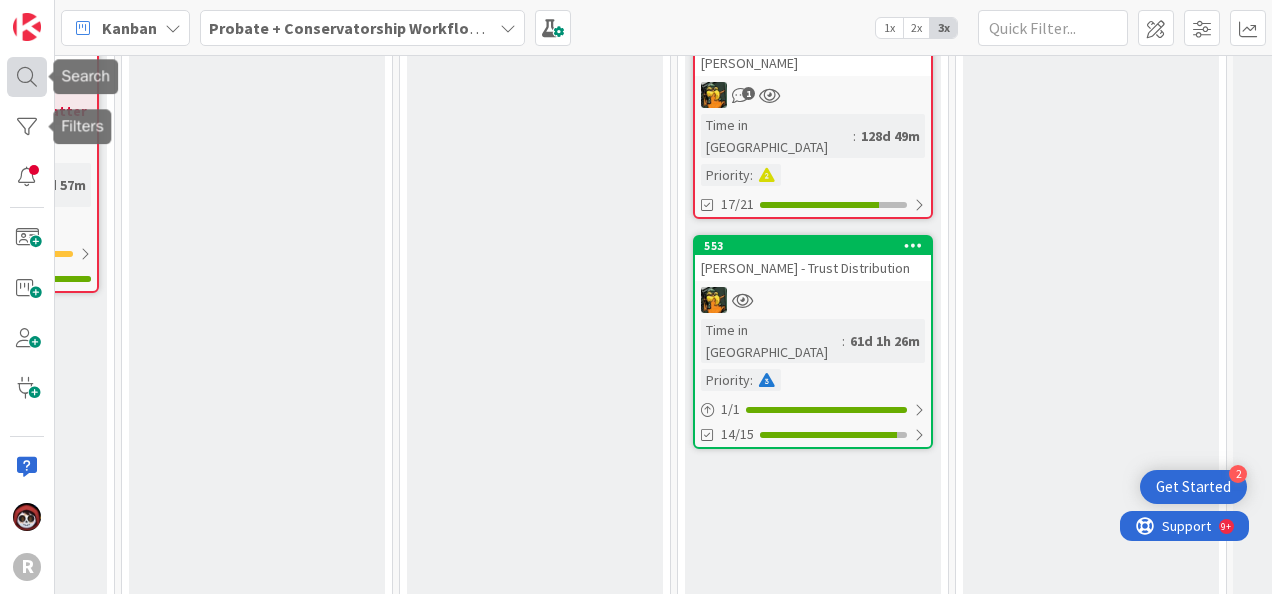 scroll, scrollTop: 0, scrollLeft: 0, axis: both 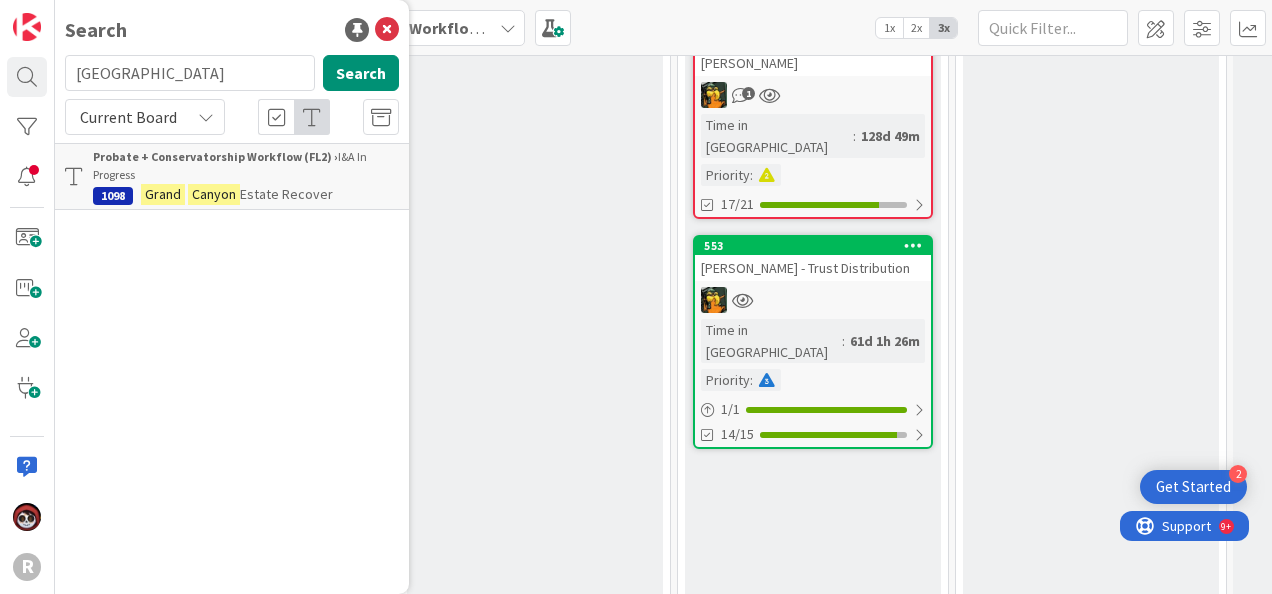 drag, startPoint x: 111, startPoint y: 86, endPoint x: 0, endPoint y: 103, distance: 112.29426 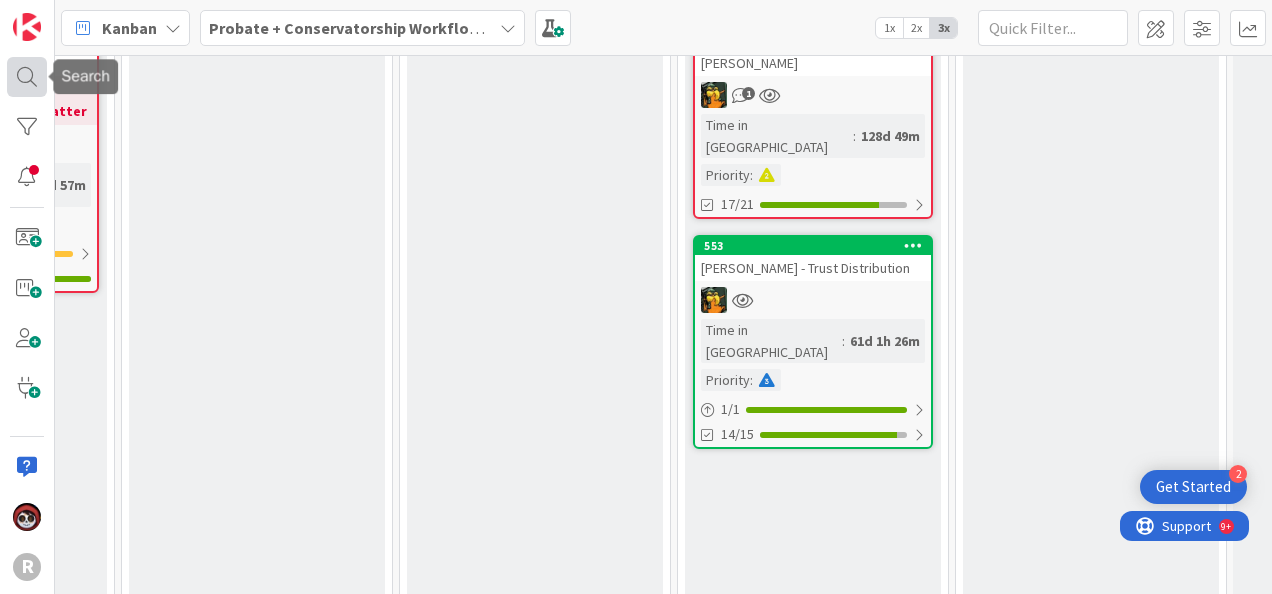 click at bounding box center (27, 77) 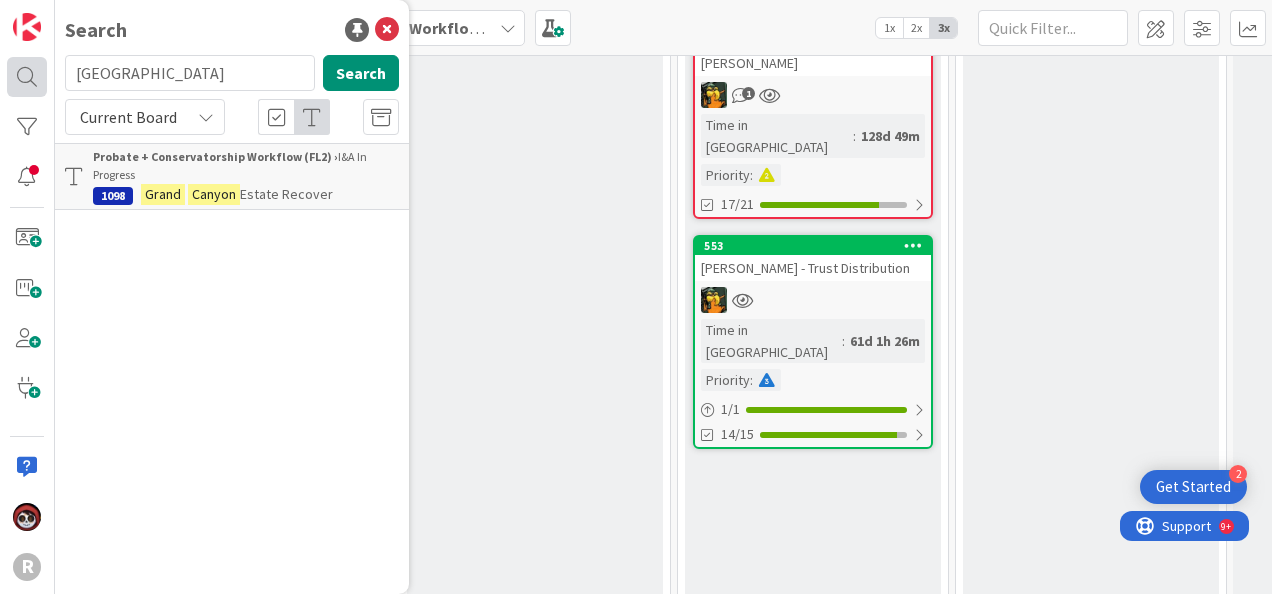 drag, startPoint x: 205, startPoint y: 76, endPoint x: 9, endPoint y: 66, distance: 196.25494 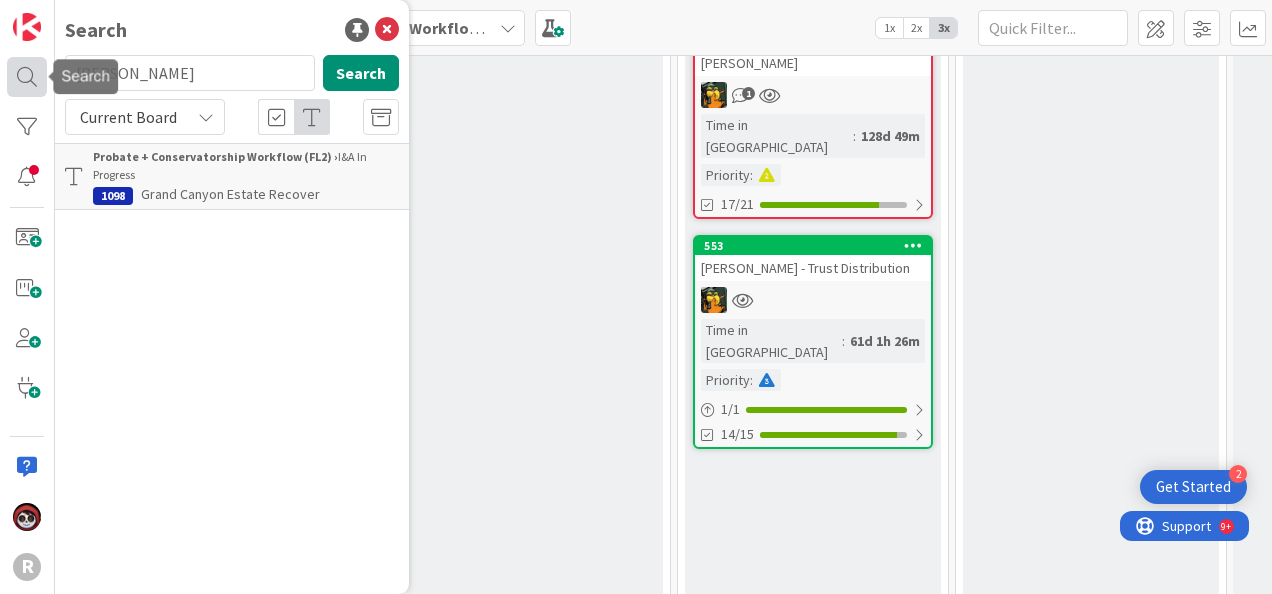 type on "[PERSON_NAME]" 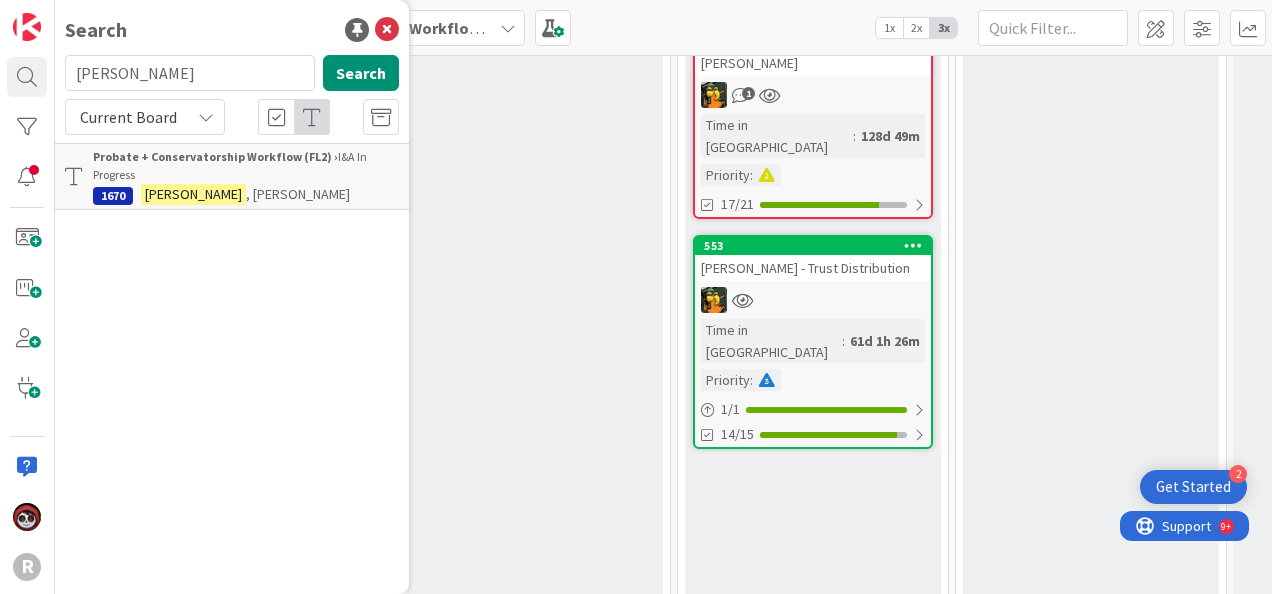 click on "Probate + Conservatorship Workflow (FL2) ›  I&A In Progress" at bounding box center (246, 166) 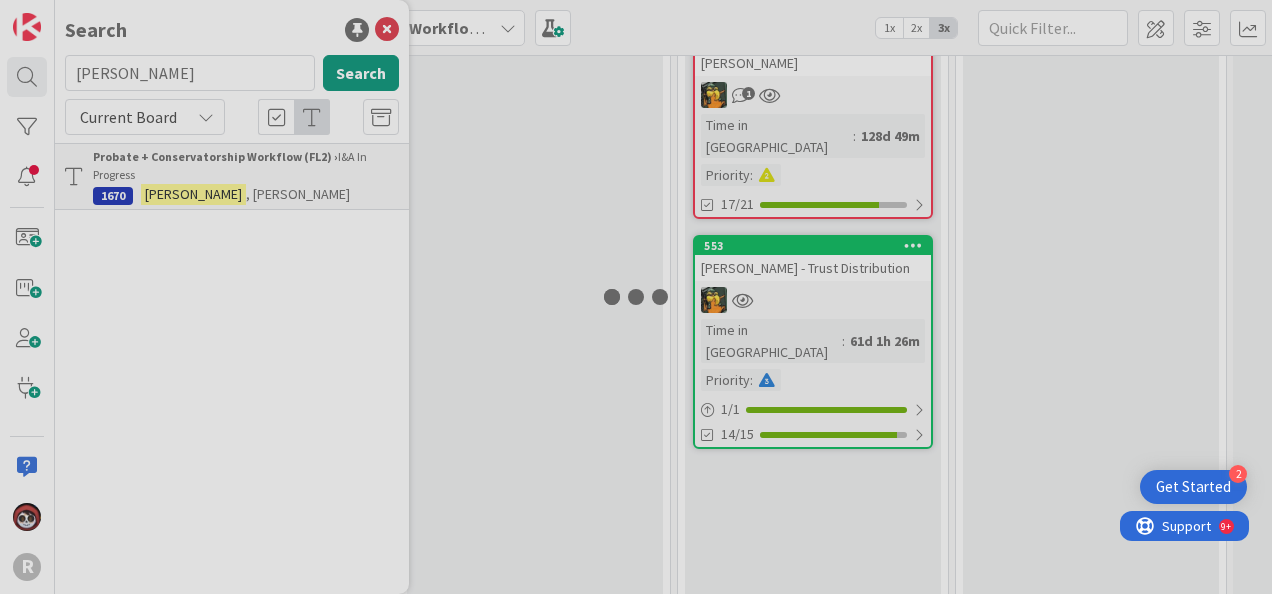 click at bounding box center [636, 297] 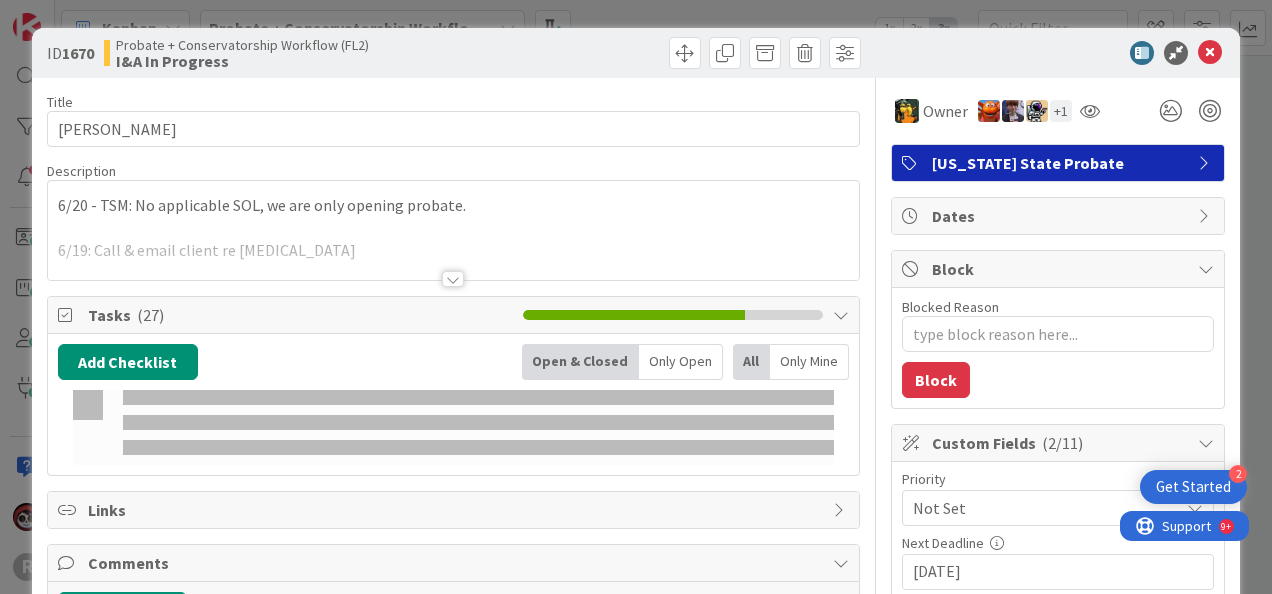 type on "x" 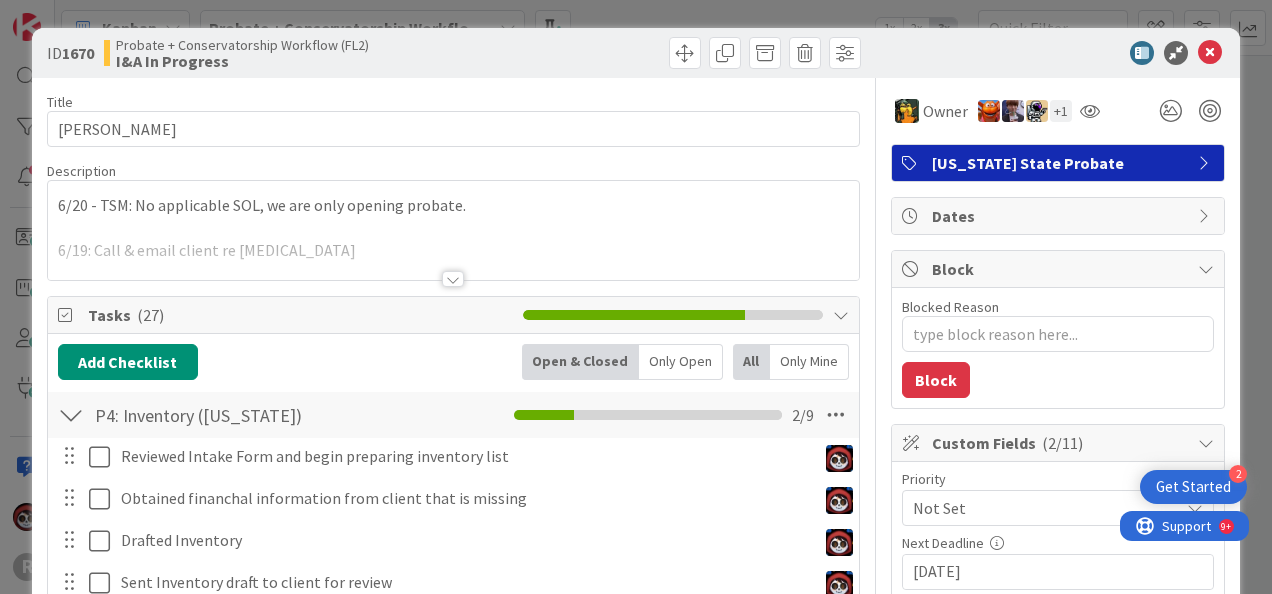 scroll, scrollTop: 0, scrollLeft: 0, axis: both 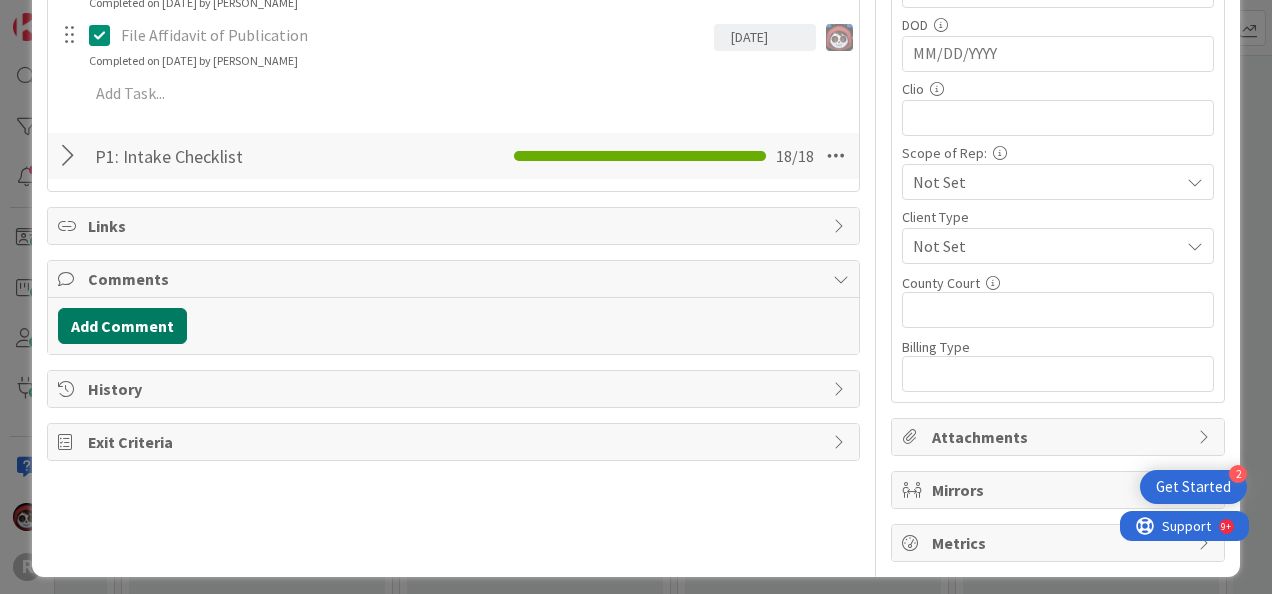 click on "Add Comment" at bounding box center [122, 326] 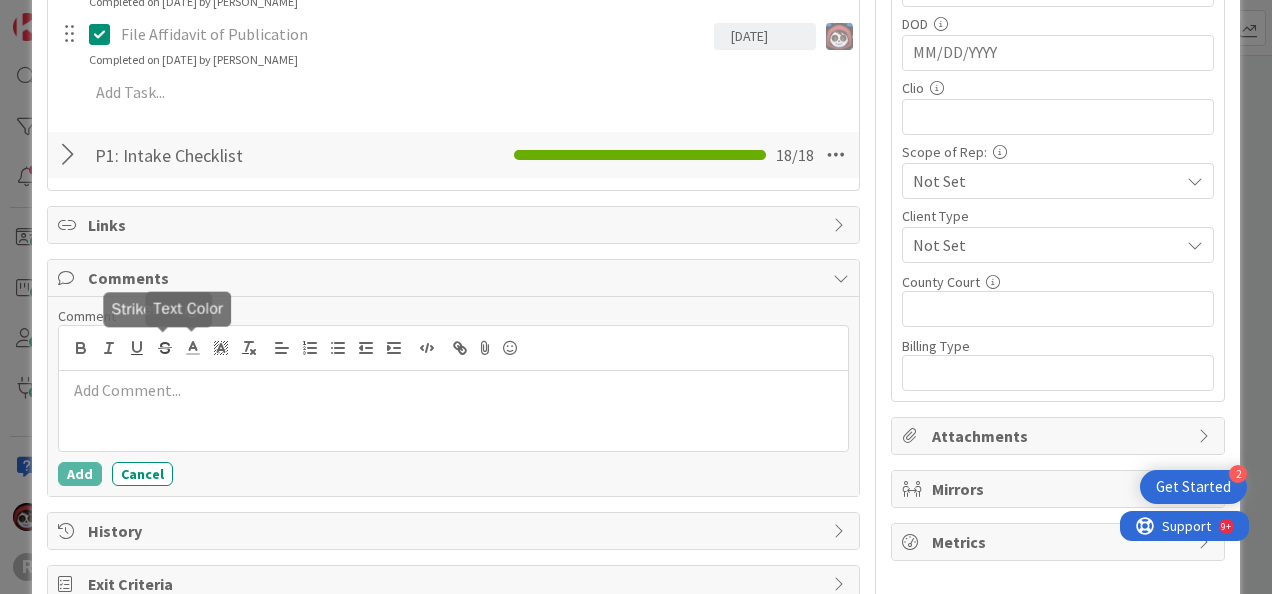 scroll, scrollTop: 776, scrollLeft: 0, axis: vertical 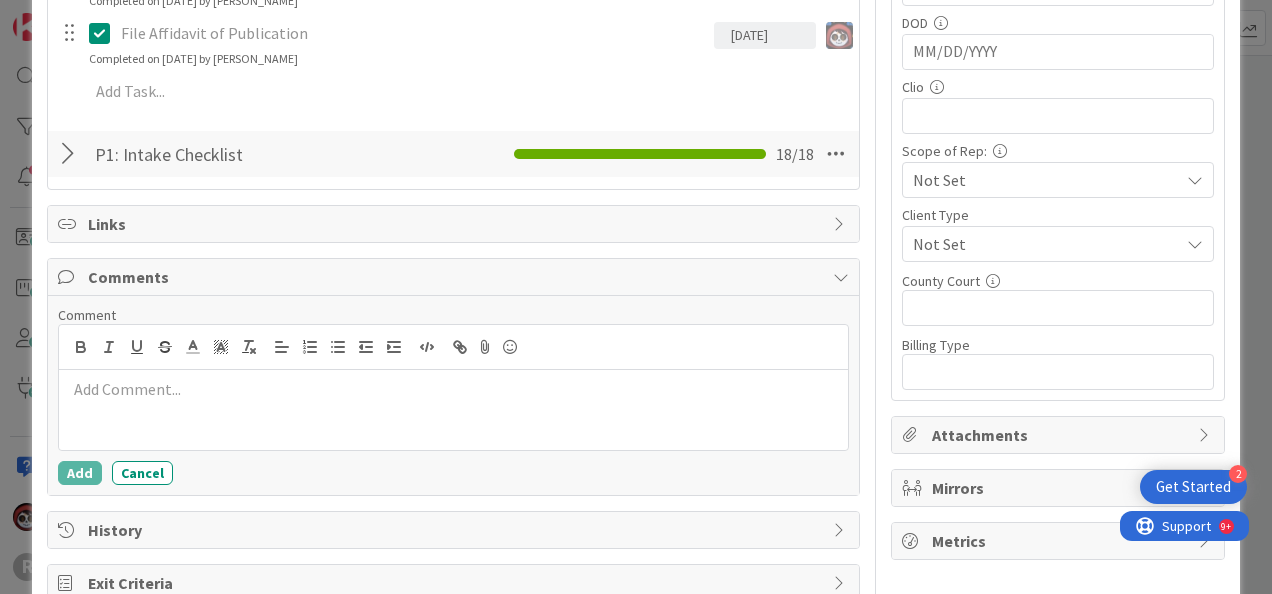 type 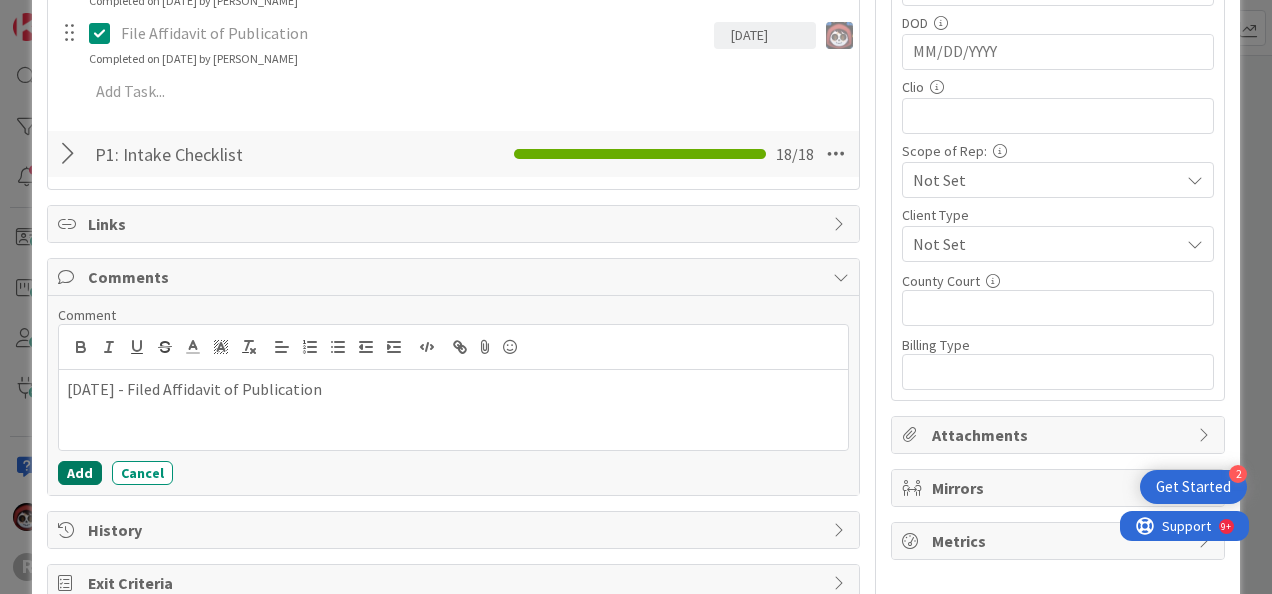 click on "Add" at bounding box center [80, 473] 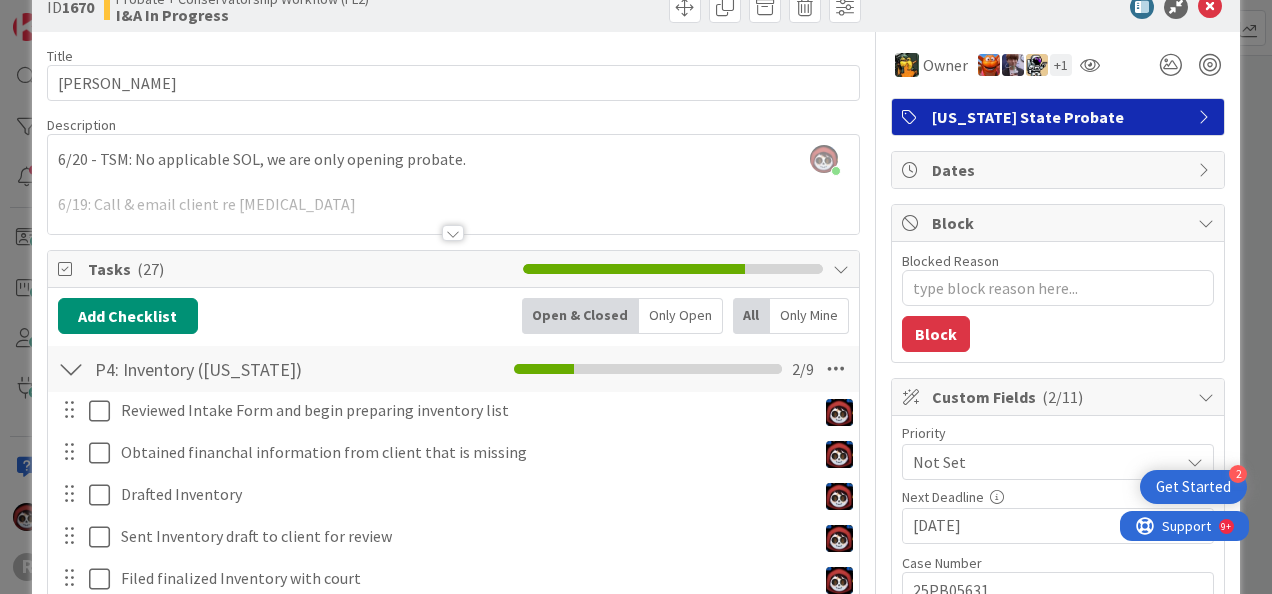 scroll, scrollTop: 0, scrollLeft: 0, axis: both 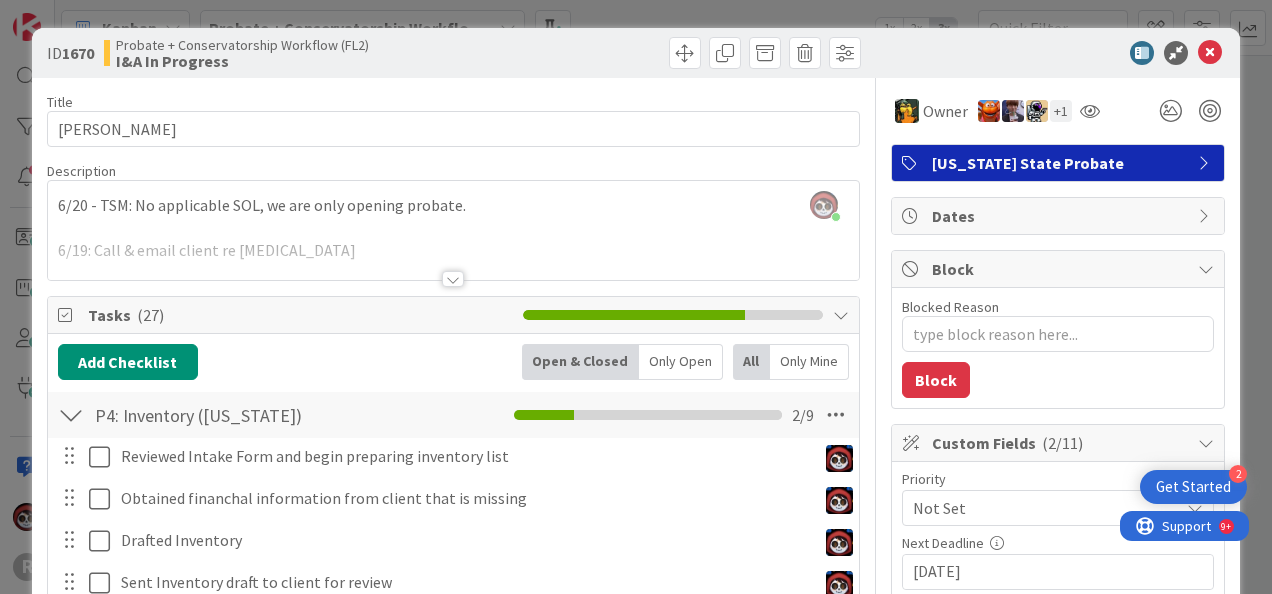click at bounding box center [453, 279] 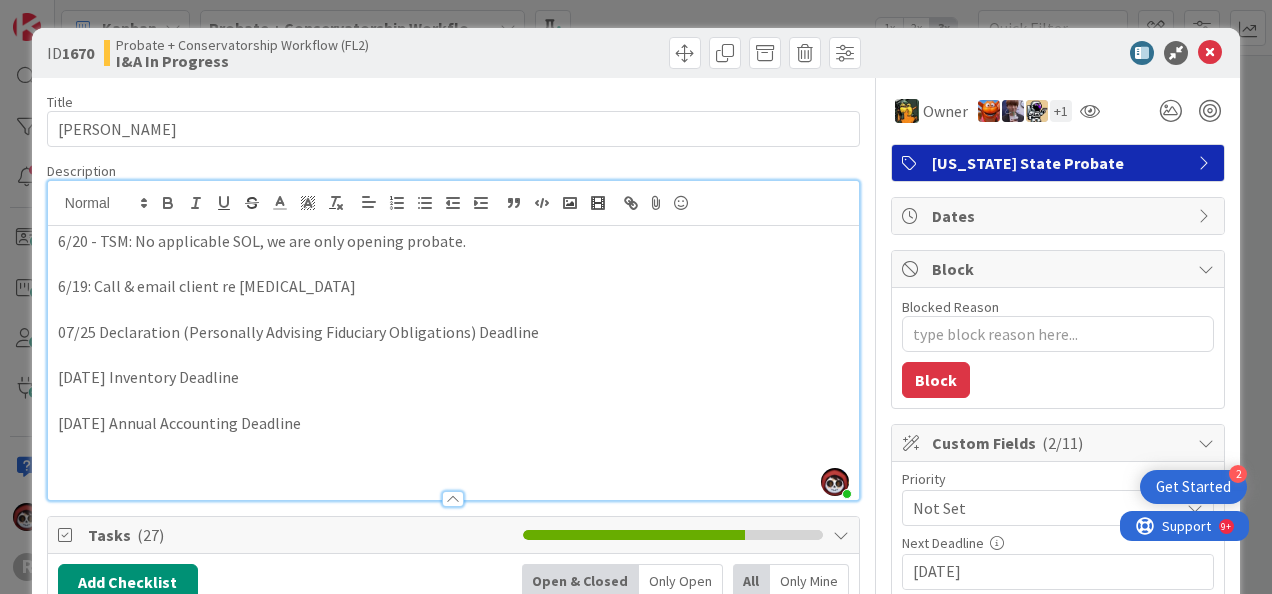 click at bounding box center [1048, 53] 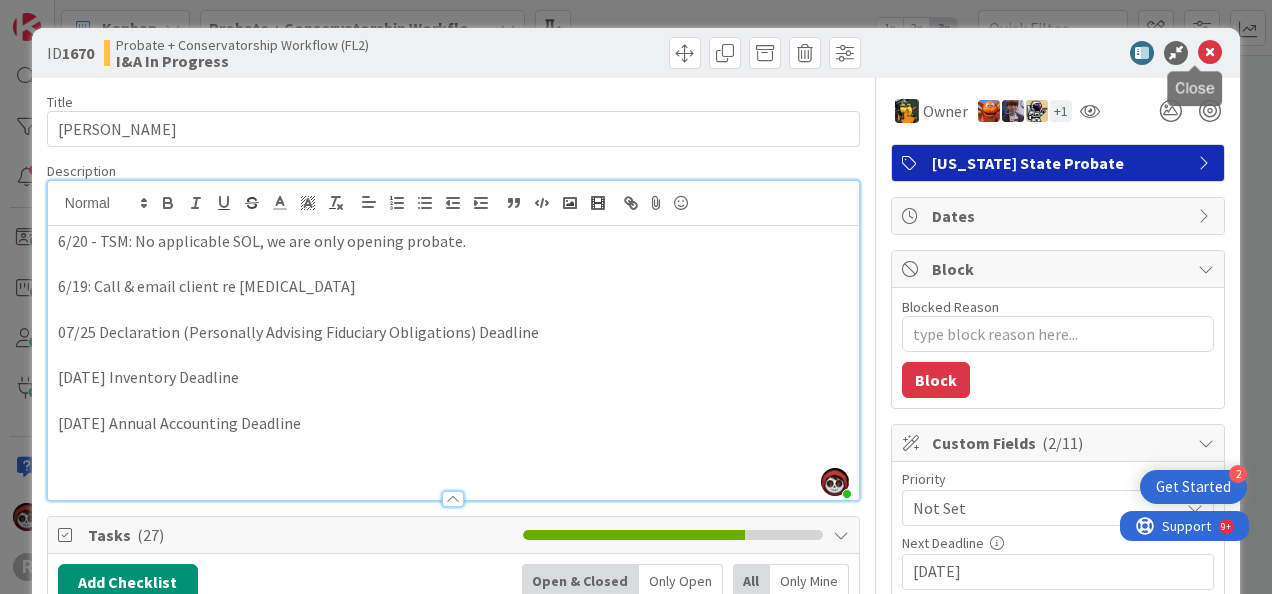 click at bounding box center (1210, 53) 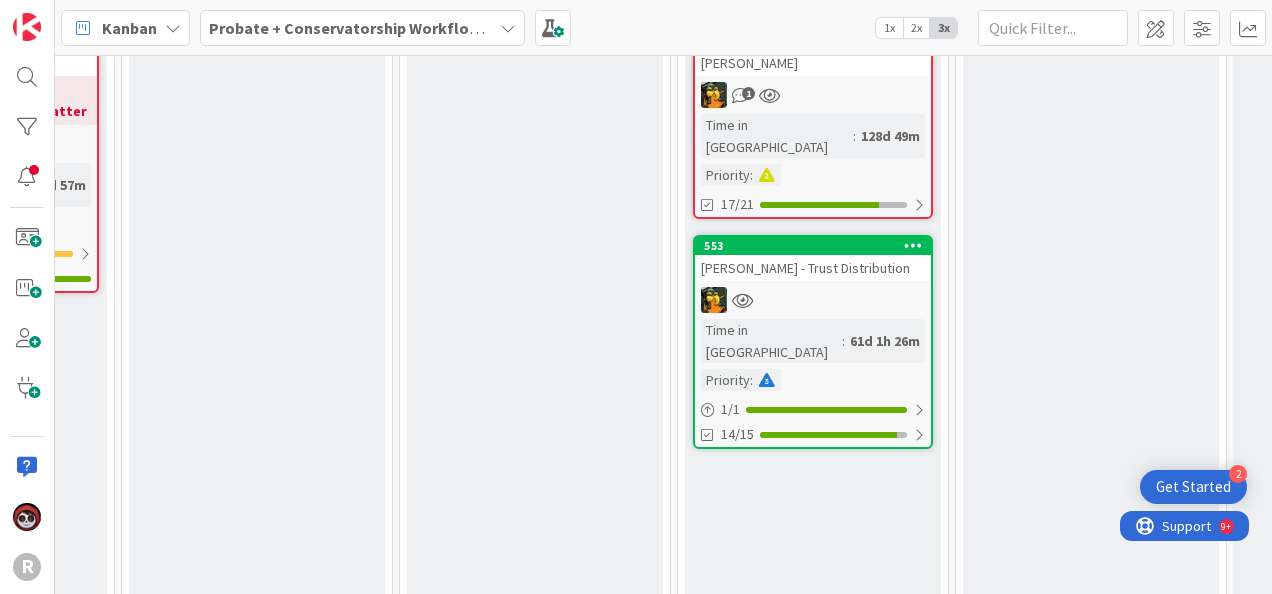 scroll, scrollTop: 0, scrollLeft: 0, axis: both 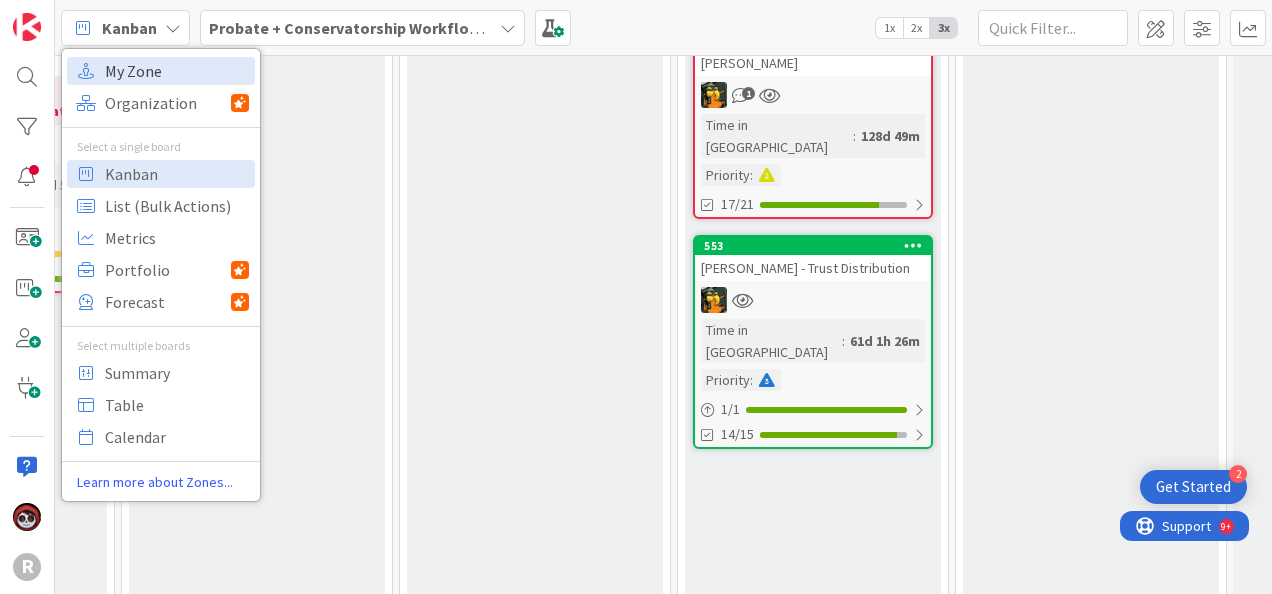 click on "My Zone" at bounding box center (177, 71) 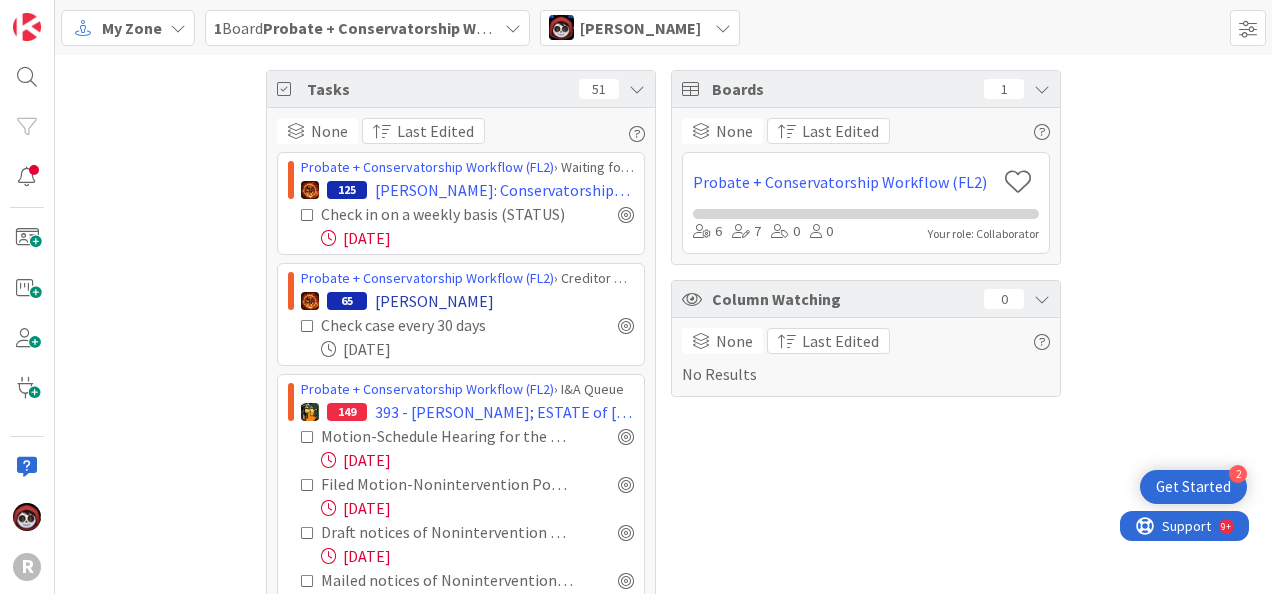 scroll, scrollTop: 0, scrollLeft: 0, axis: both 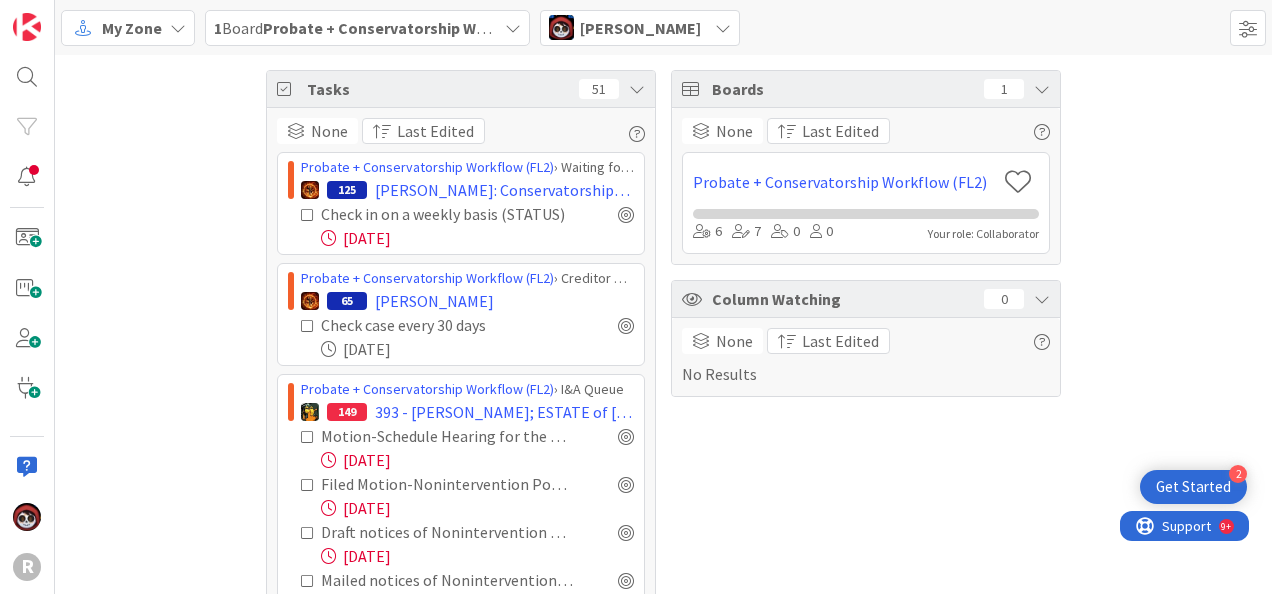 click on "My Zone" at bounding box center (132, 28) 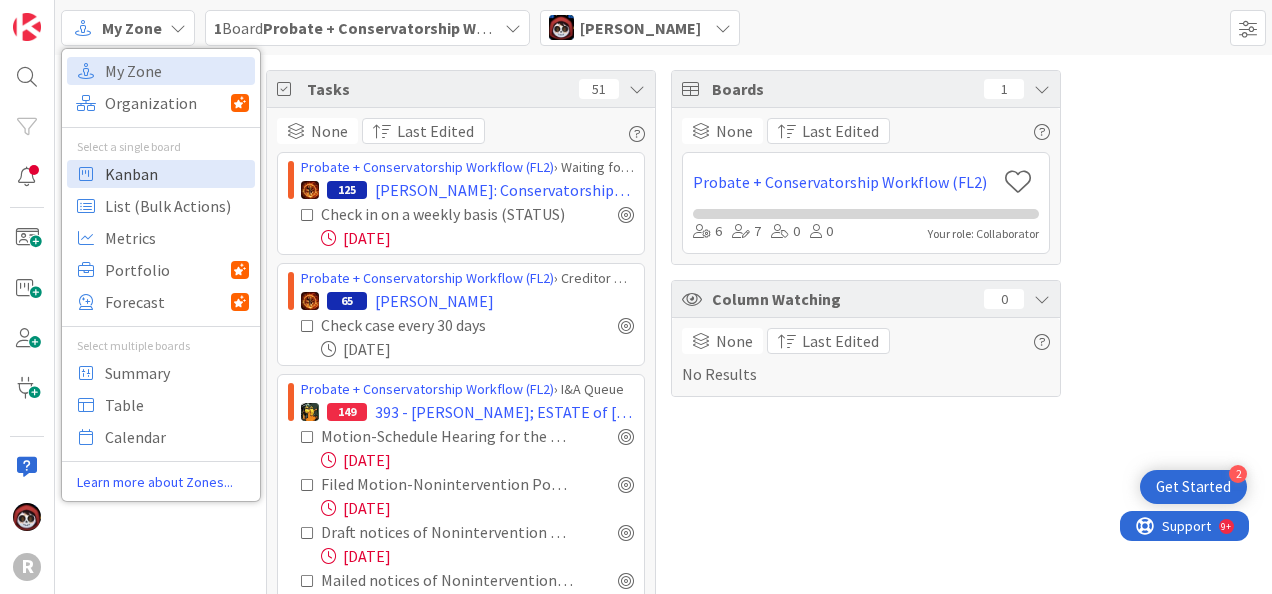 click on "Kanban" at bounding box center [177, 174] 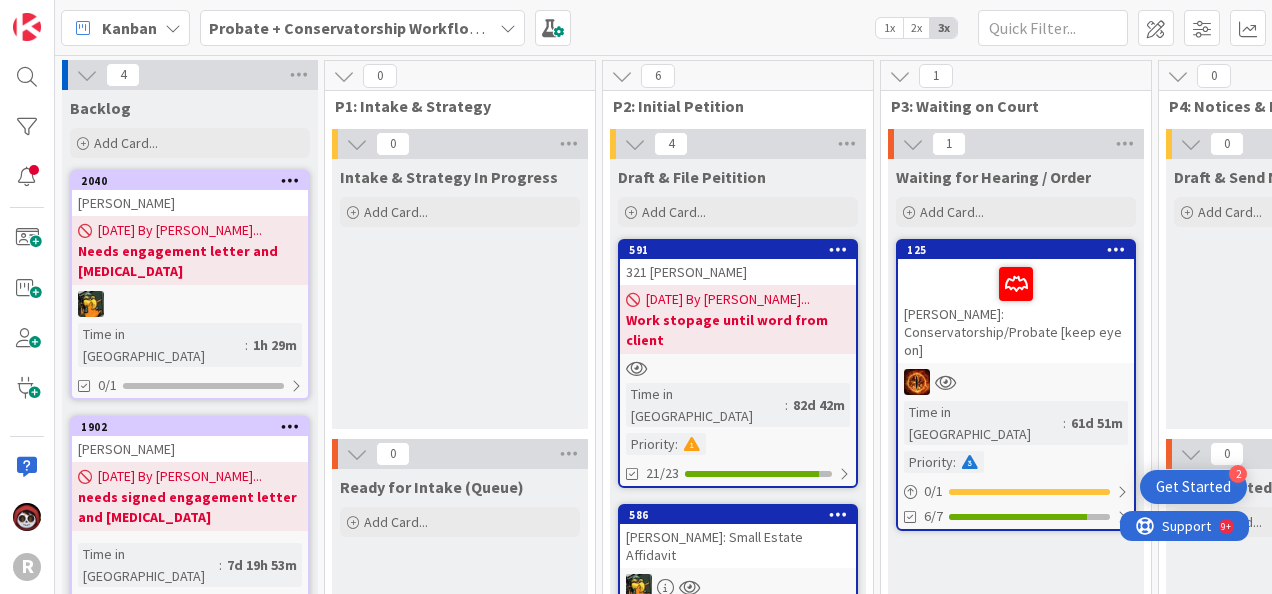 scroll, scrollTop: 0, scrollLeft: 0, axis: both 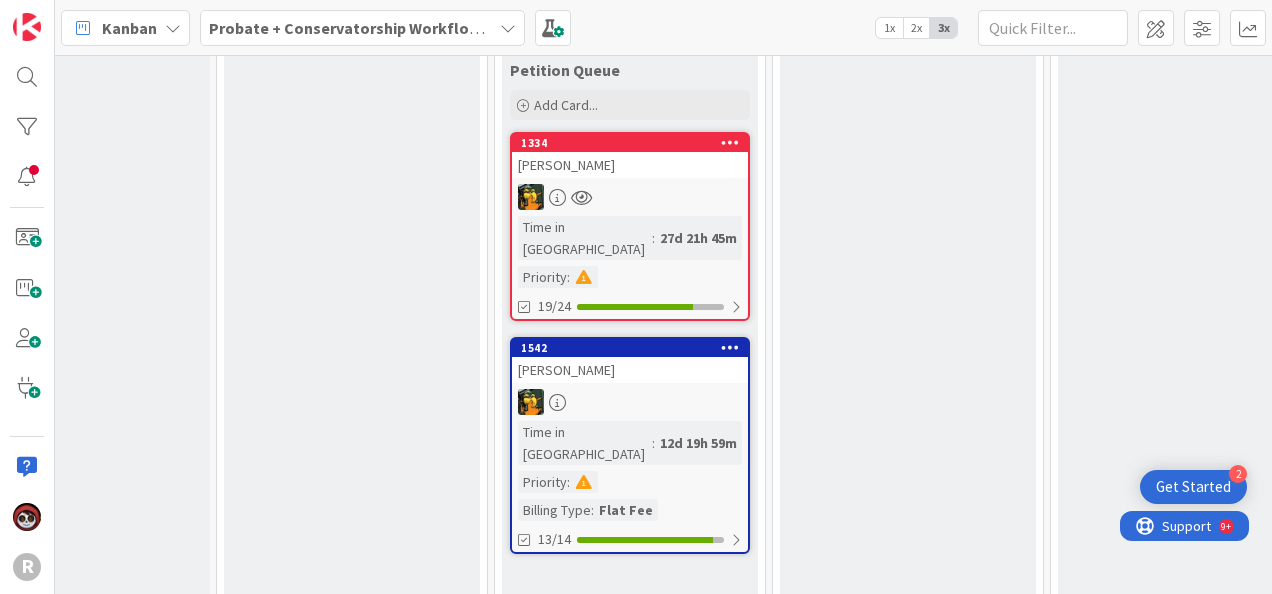 drag, startPoint x: 410, startPoint y: 572, endPoint x: 386, endPoint y: 586, distance: 27.784887 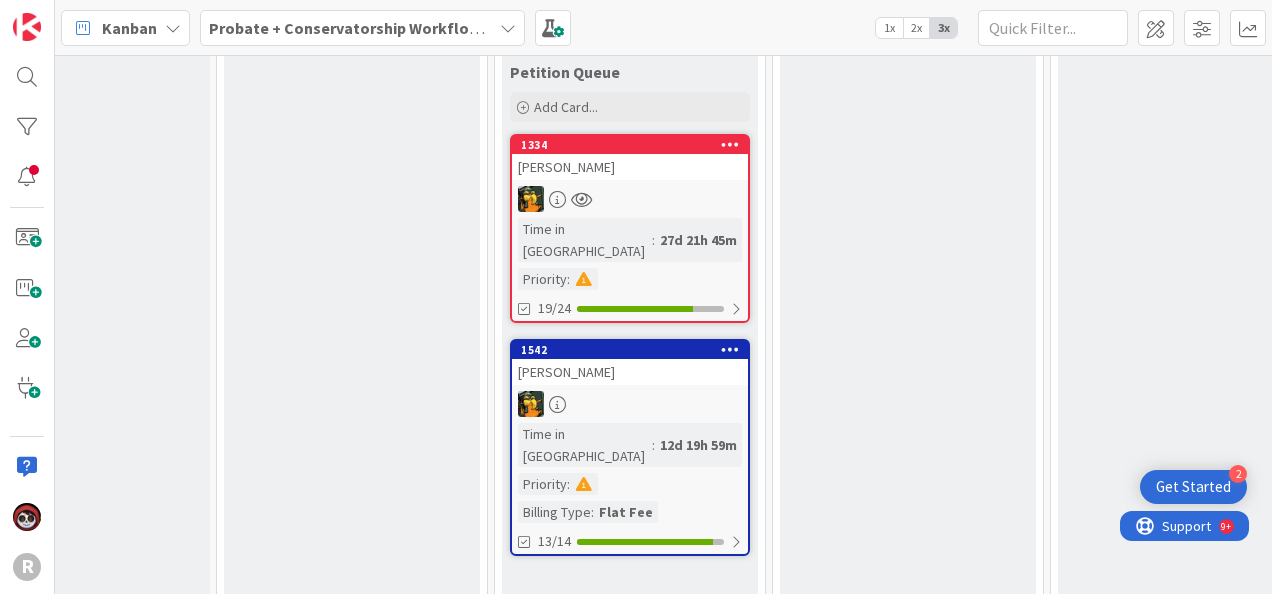 scroll, scrollTop: 1095, scrollLeft: 112, axis: both 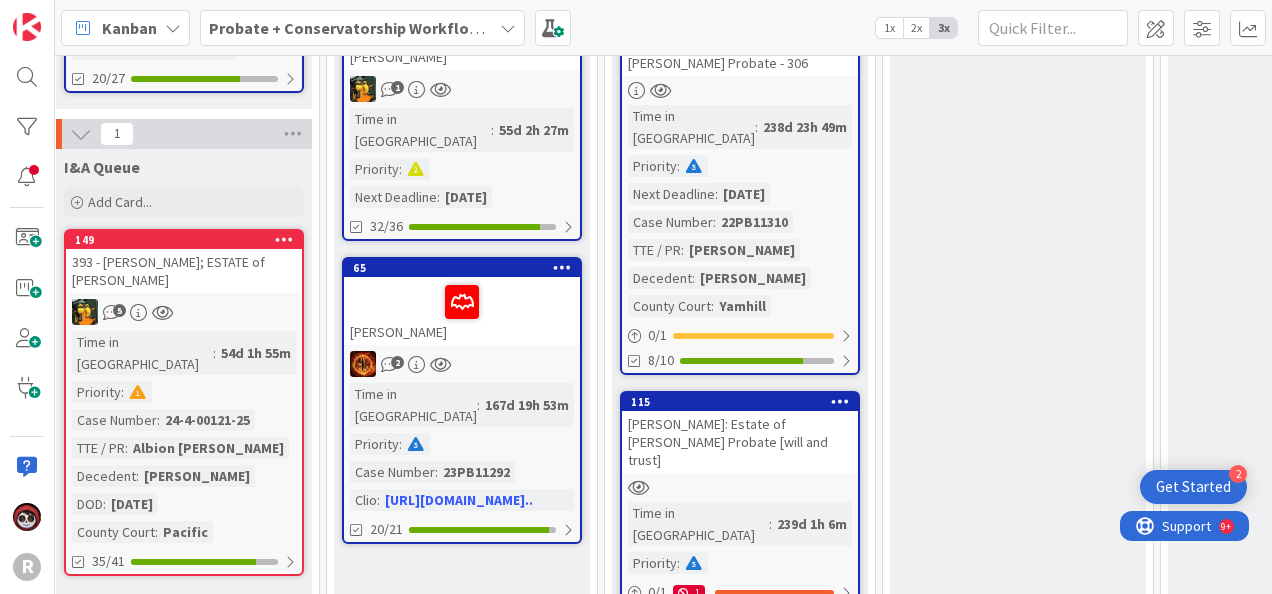 click on "Creditor Claim Waiting Period Add Card... 519 442 - [GEOGRAPHIC_DATA][PERSON_NAME]; ESTATE of [PERSON_NAME] 1 Time in [GEOGRAPHIC_DATA] : 4d 23h 45m Priority : 48/52 253 425 - [PERSON_NAME]; Estate of [PERSON_NAME] 1 Time in Column : 9d 1h 13m Priority : Case Number : 25PB01168 65/71 112 372 - [PERSON_NAME];  ESTATE OF [PERSON_NAME] Time in [GEOGRAPHIC_DATA] : 18d 22h 26m Priority : Decedent : [PERSON_NAME] 28/29 317 429 - [PERSON_NAME]; [PERSON_NAME]; ESTATE of [PERSON_NAME] 1 Time in Column : 55d 2h 27m Priority : Next Deadline : [DATE] 32/36 65 [PERSON_NAME] 2 Time in Column : 167d 19h 53m Priority : Case Number : 23PB11292 Clio : [URL][DOMAIN_NAME].. 20/21" at bounding box center [462, 468] 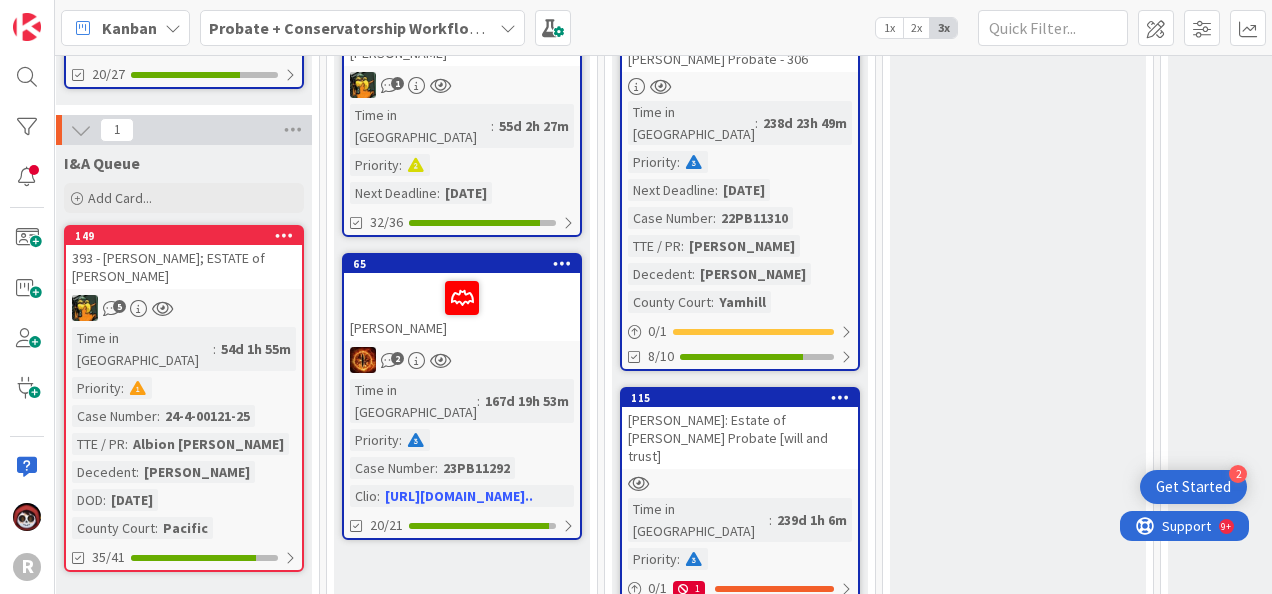 scroll, scrollTop: 1290, scrollLeft: 1666, axis: both 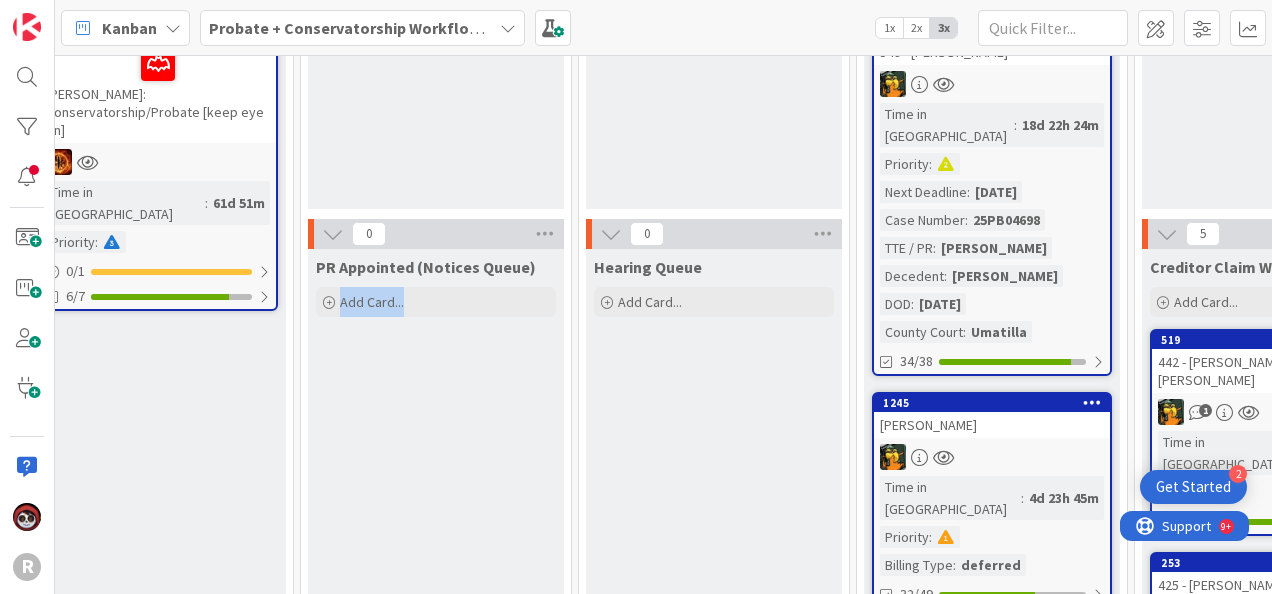 drag, startPoint x: 417, startPoint y: 577, endPoint x: 318, endPoint y: 596, distance: 100.80675 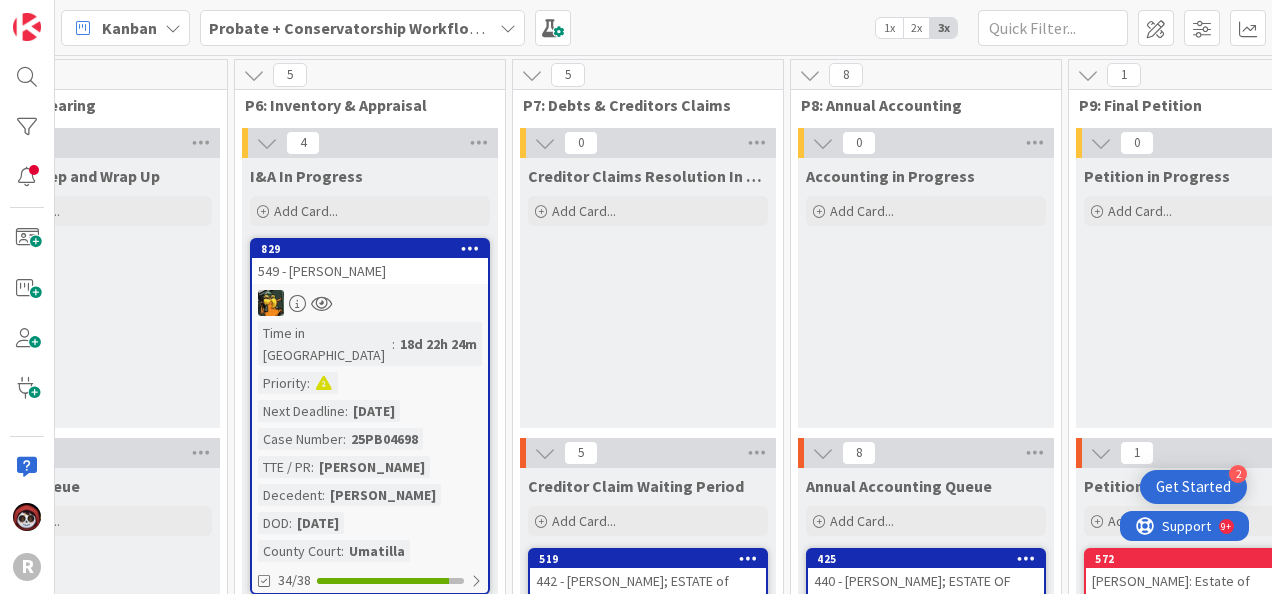 scroll, scrollTop: 0, scrollLeft: 1480, axis: horizontal 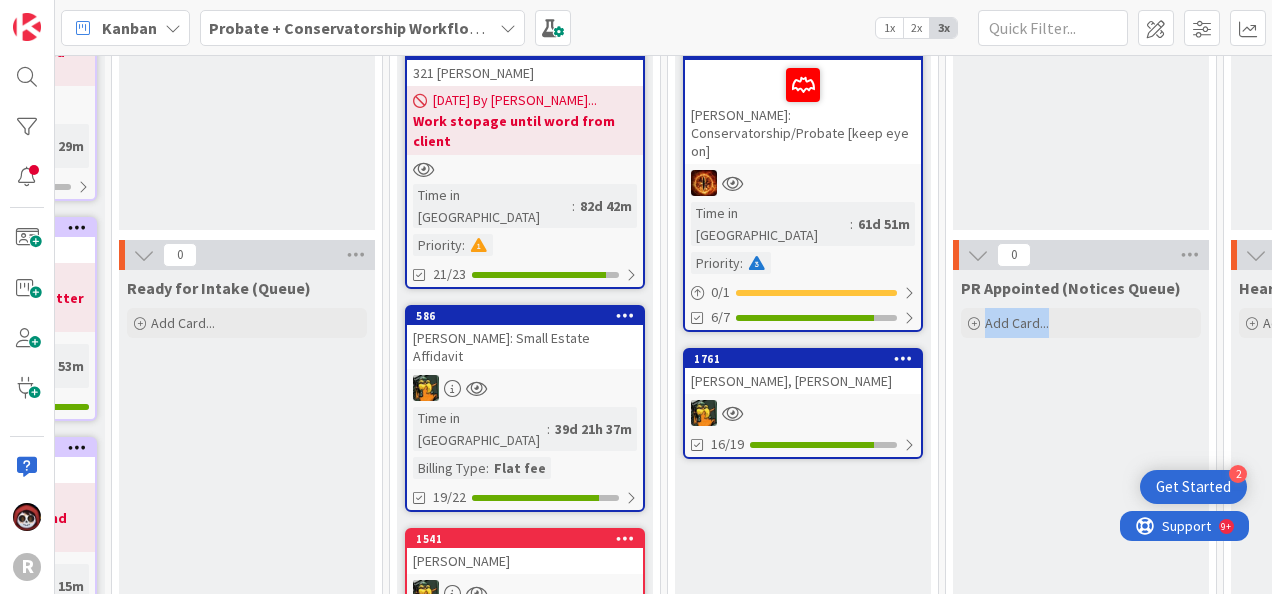click on "1761 [PERSON_NAME], [PERSON_NAME] 16/19" at bounding box center (803, 403) 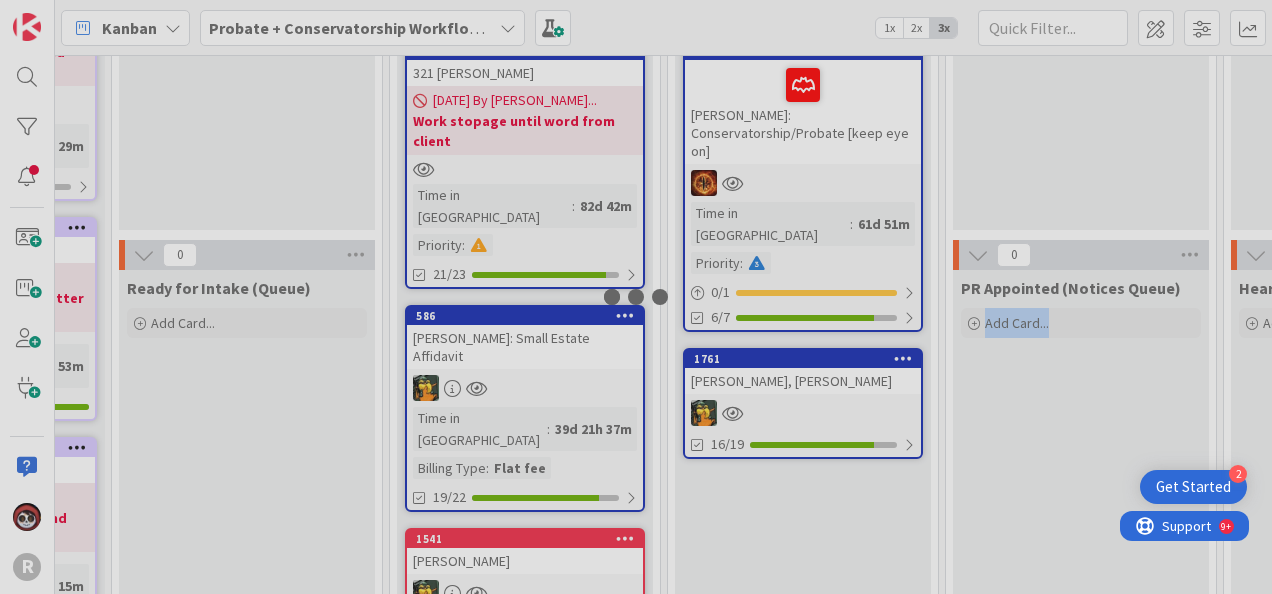 click at bounding box center (636, 297) 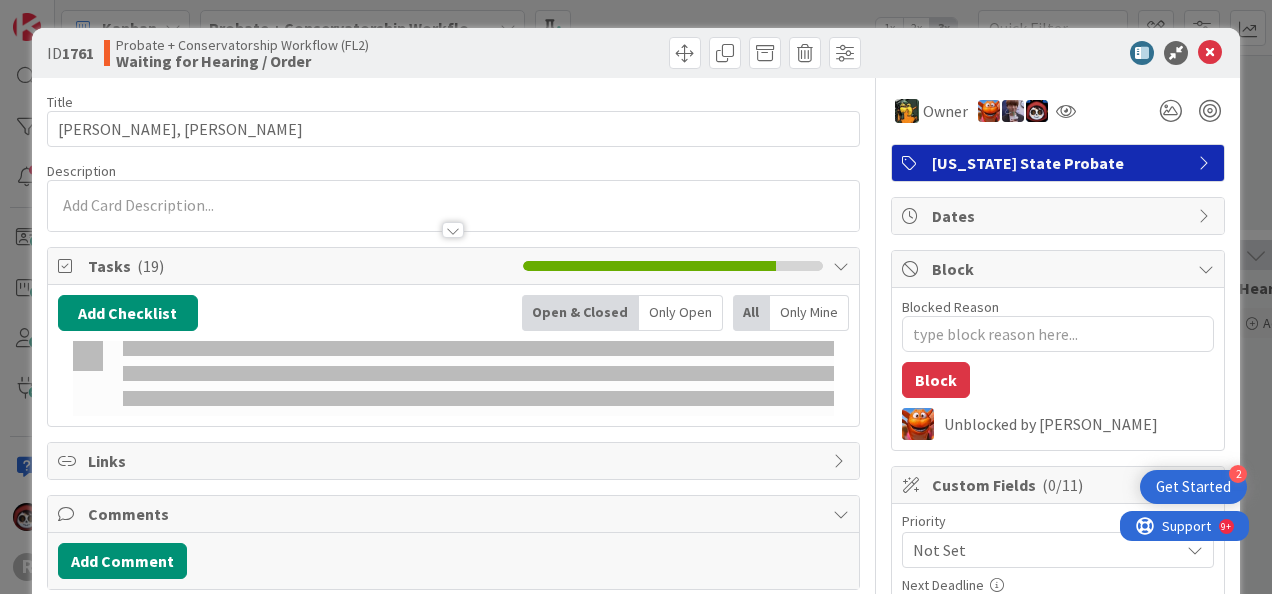 type on "x" 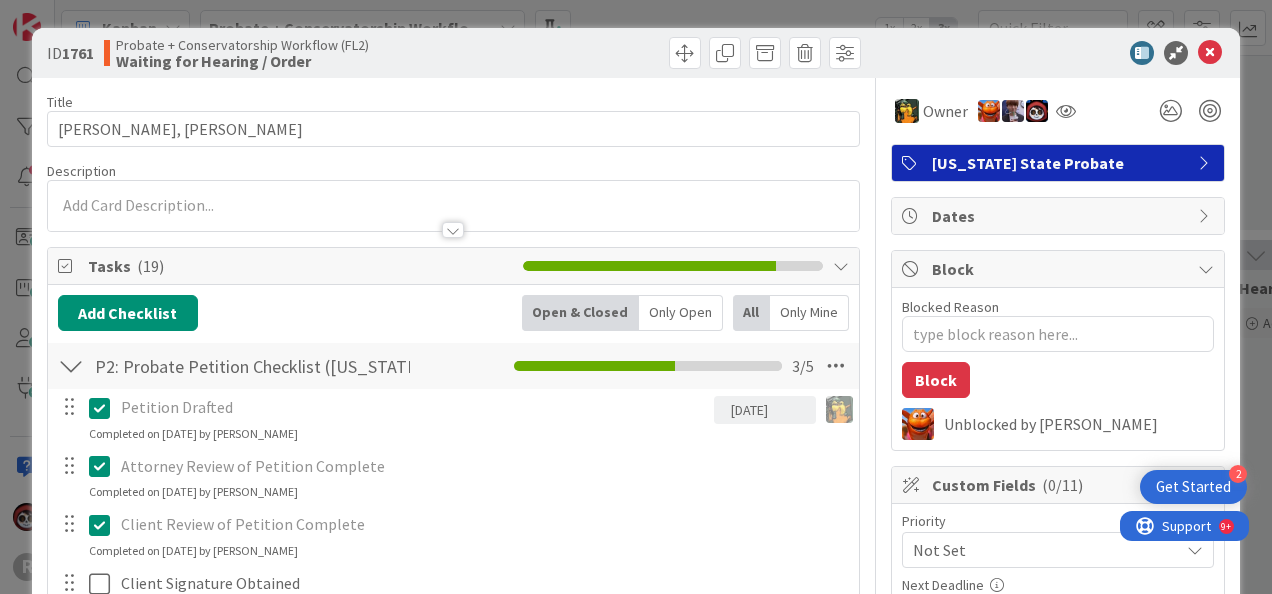 scroll, scrollTop: 0, scrollLeft: 0, axis: both 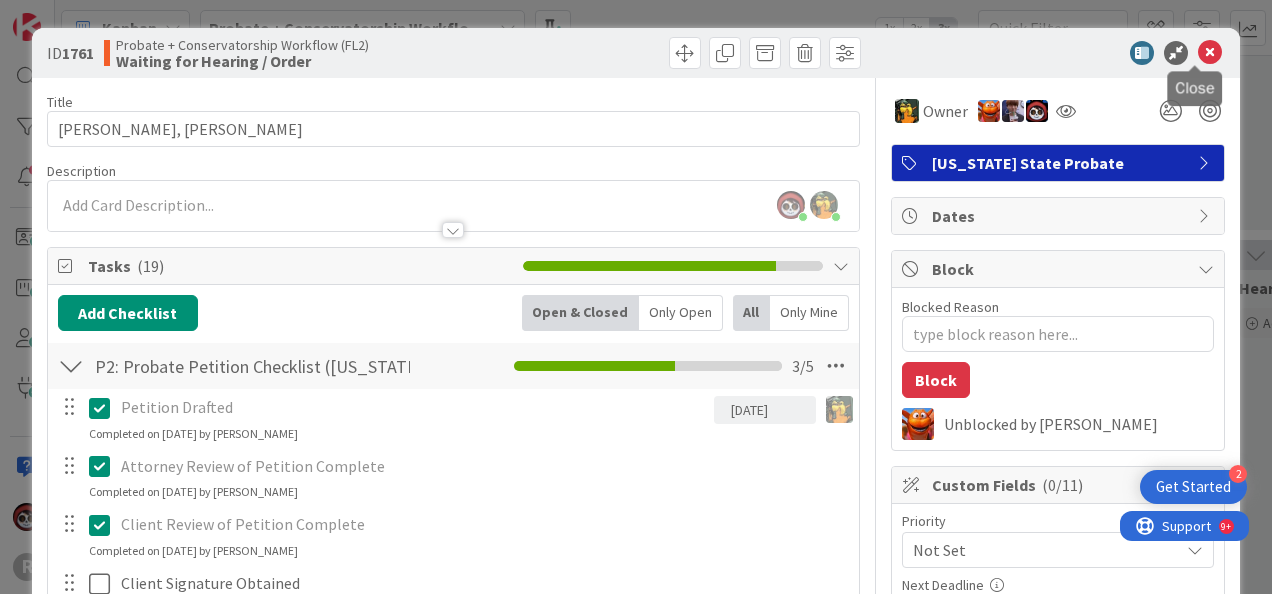 click at bounding box center (1210, 53) 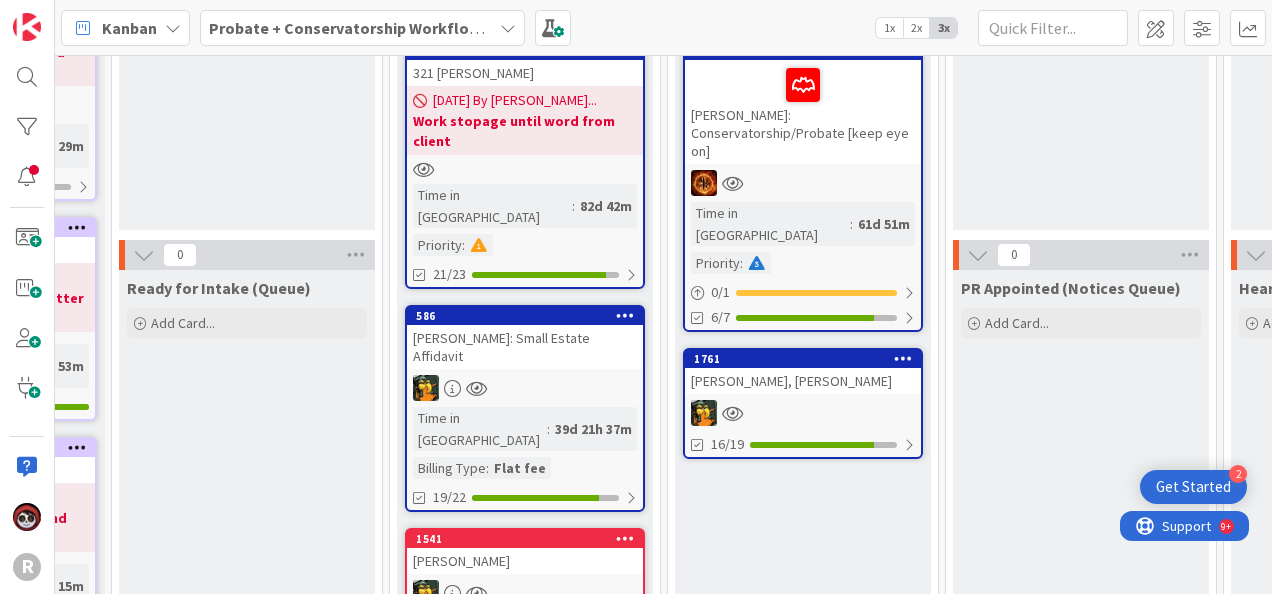 scroll, scrollTop: 0, scrollLeft: 0, axis: both 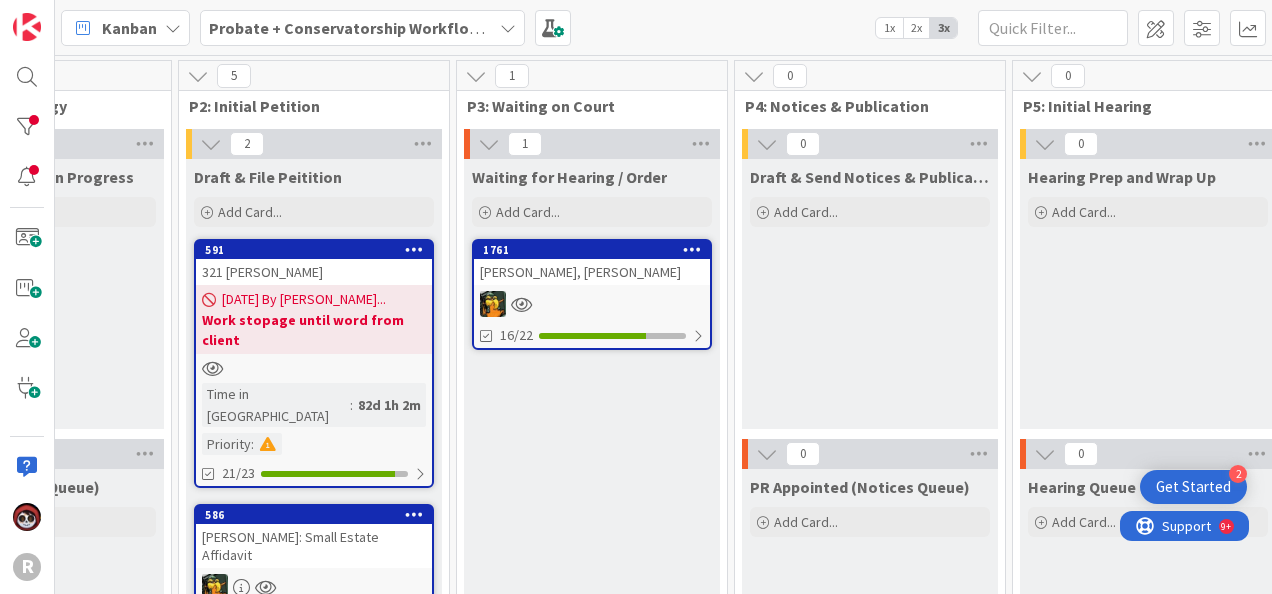 click at bounding box center (592, 304) 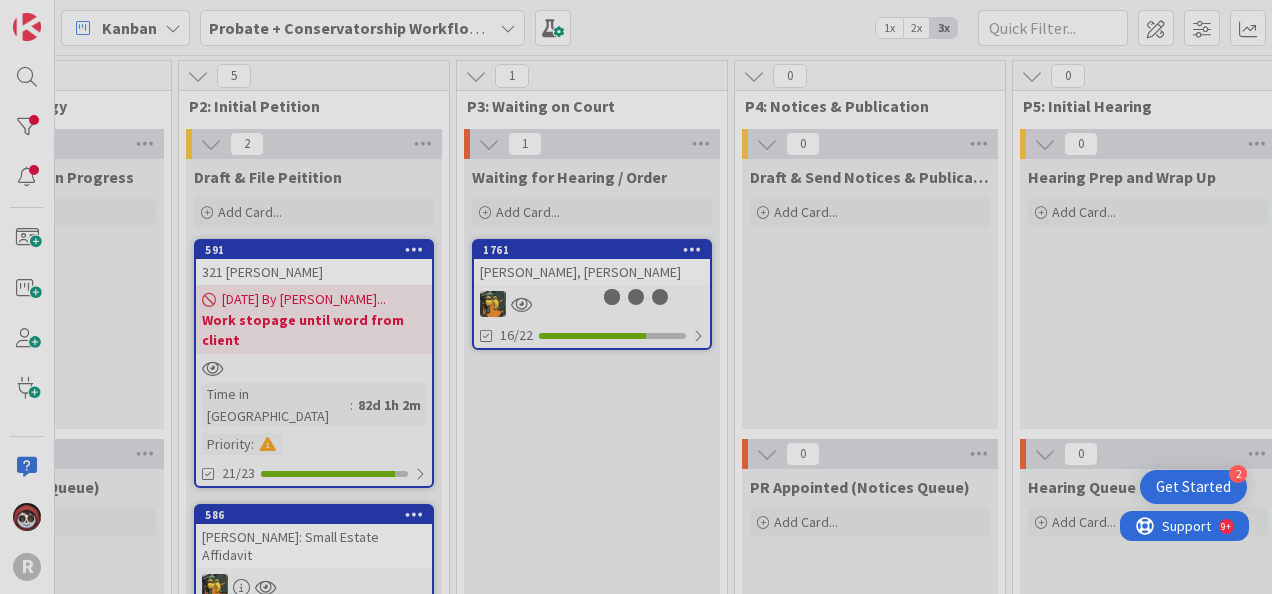 click at bounding box center (636, 297) 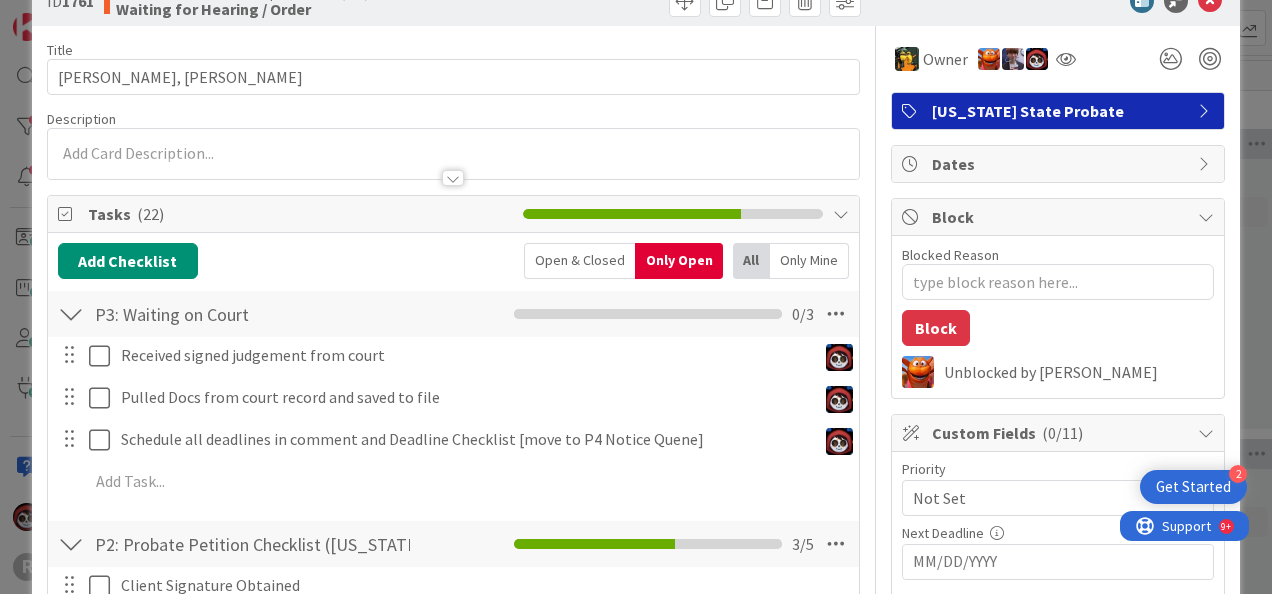 scroll, scrollTop: 94, scrollLeft: 0, axis: vertical 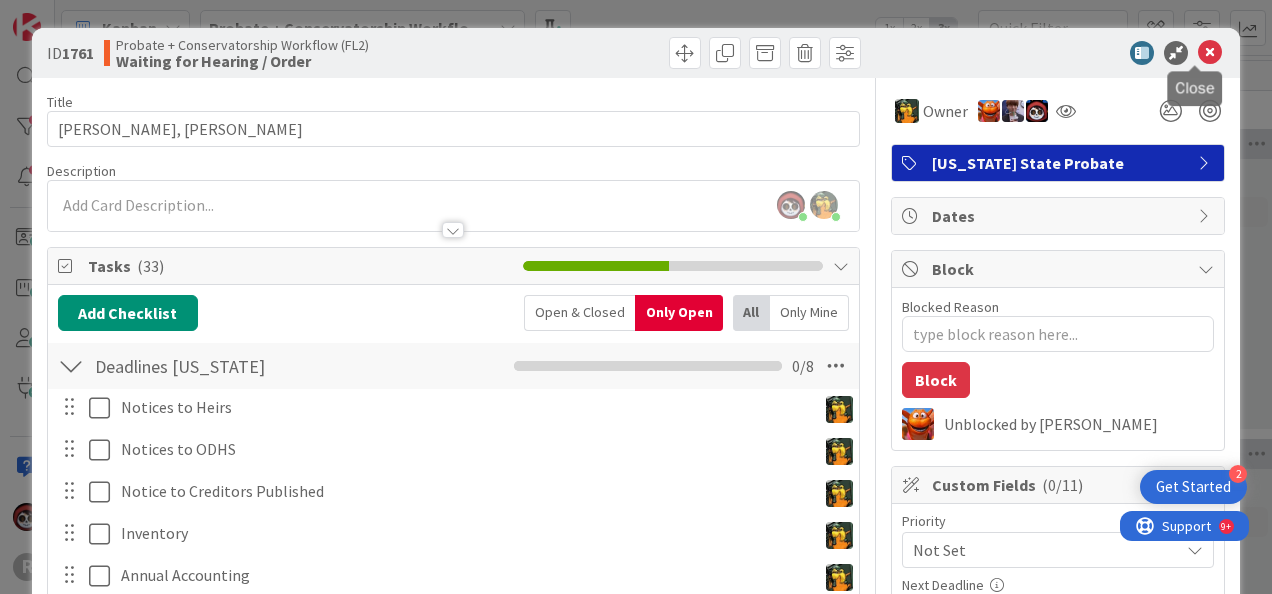 click at bounding box center (1210, 53) 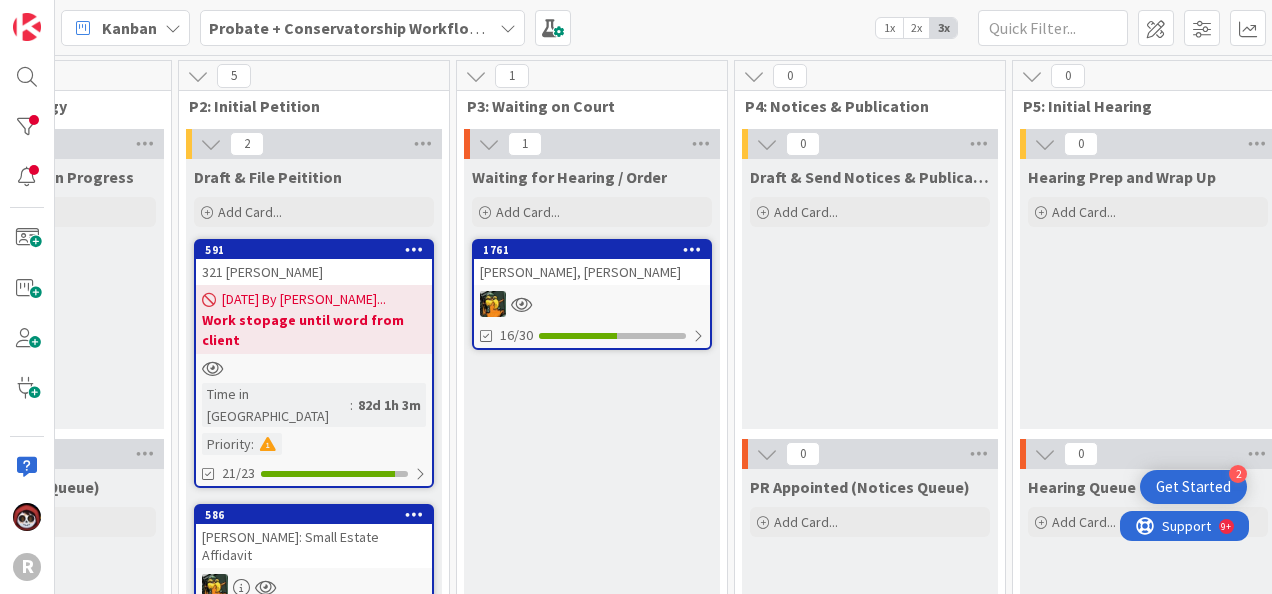 scroll, scrollTop: 0, scrollLeft: 0, axis: both 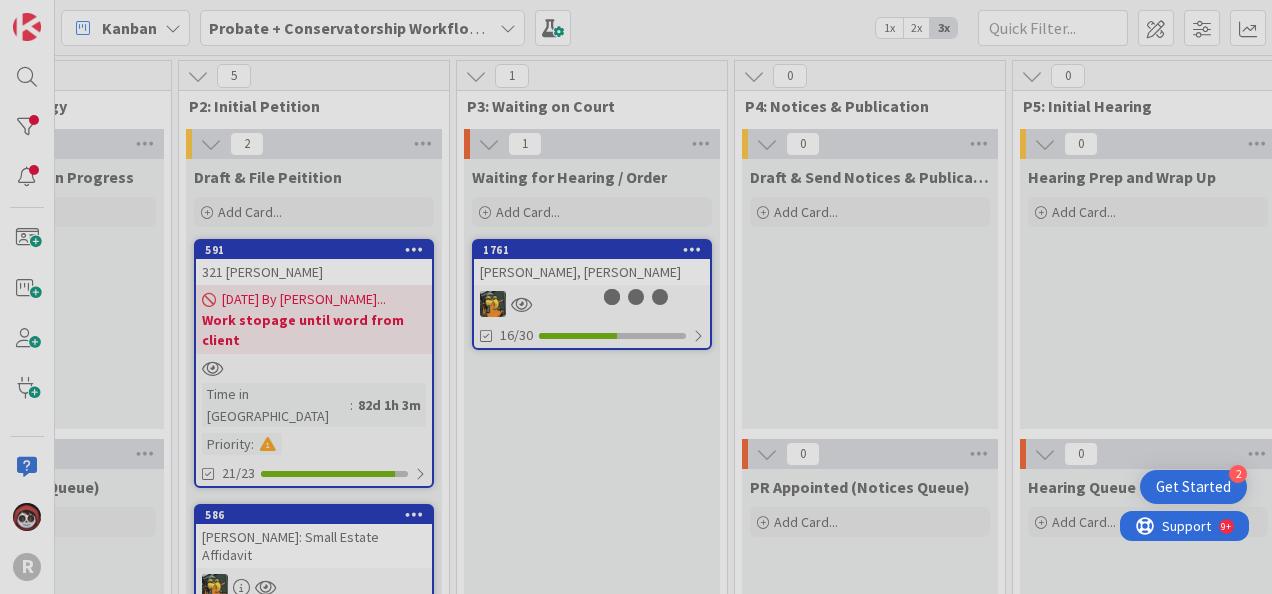click at bounding box center (636, 297) 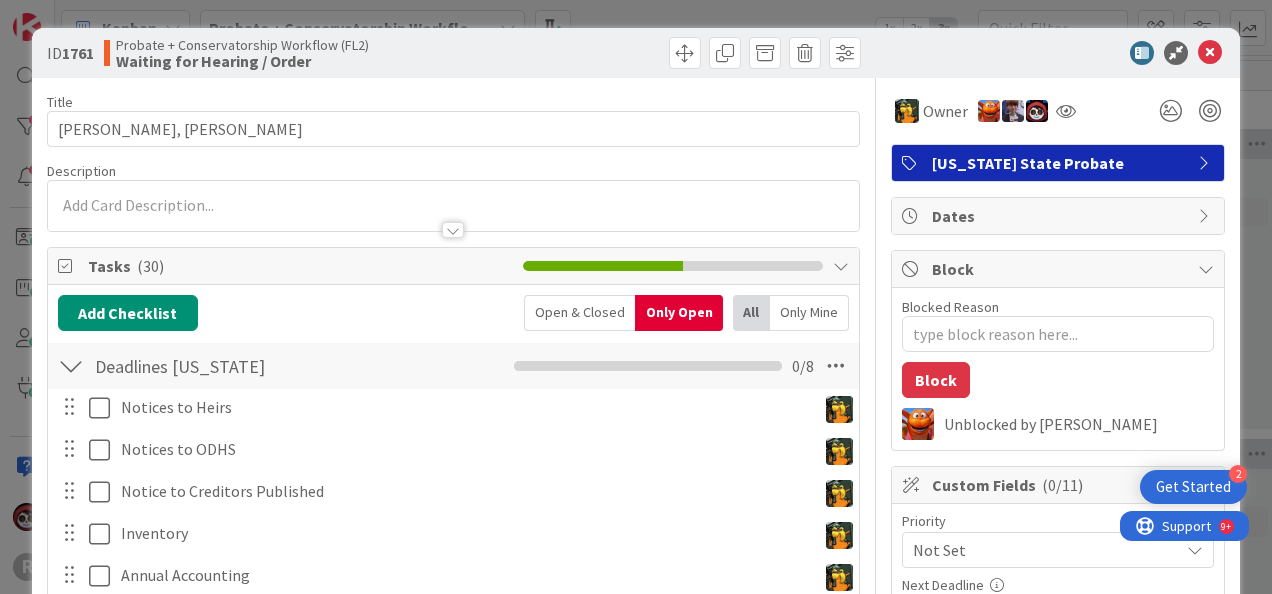 scroll, scrollTop: 0, scrollLeft: 0, axis: both 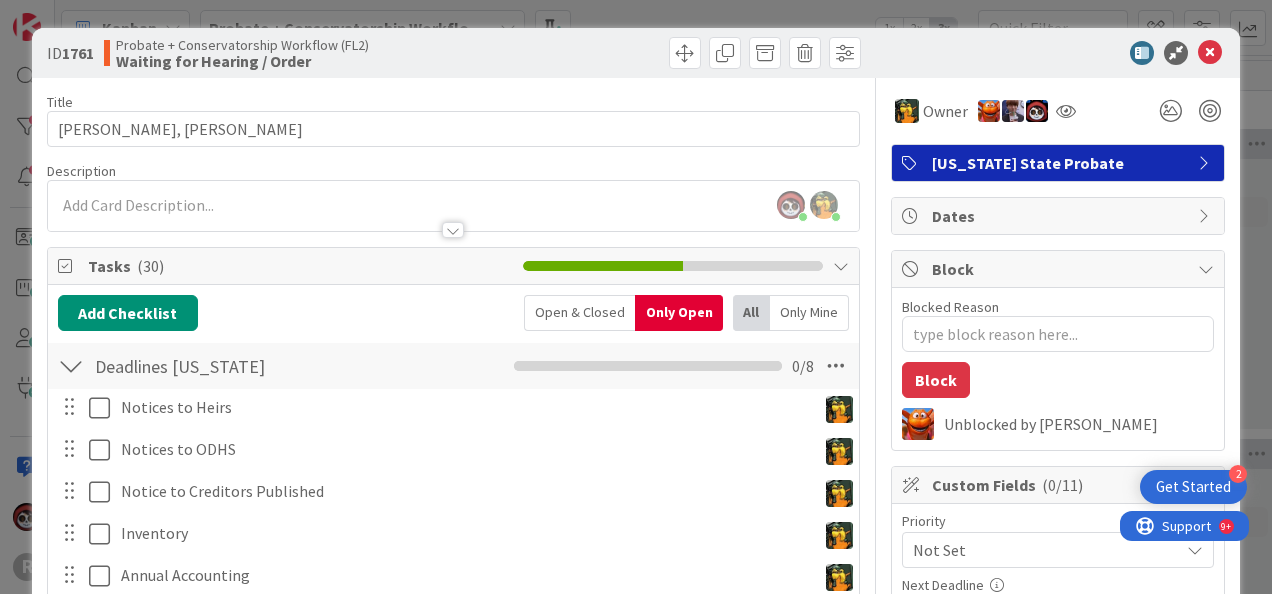 click at bounding box center [453, 230] 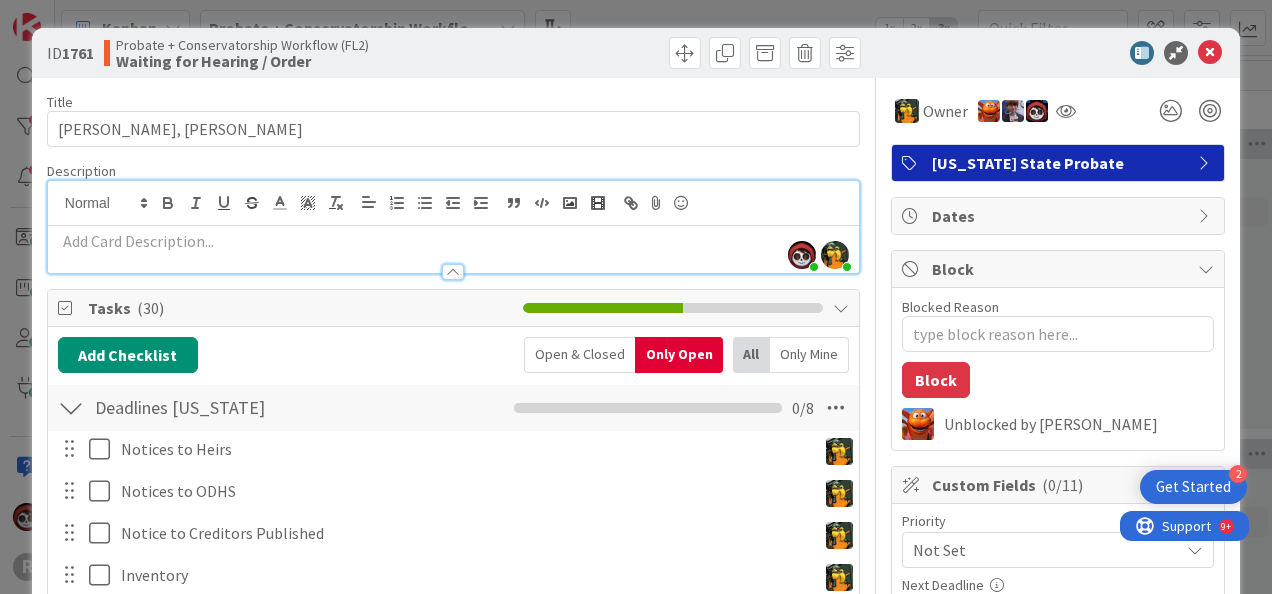 click on "Add Checklist Open & Closed Only Open All Only Mine" at bounding box center [453, 355] 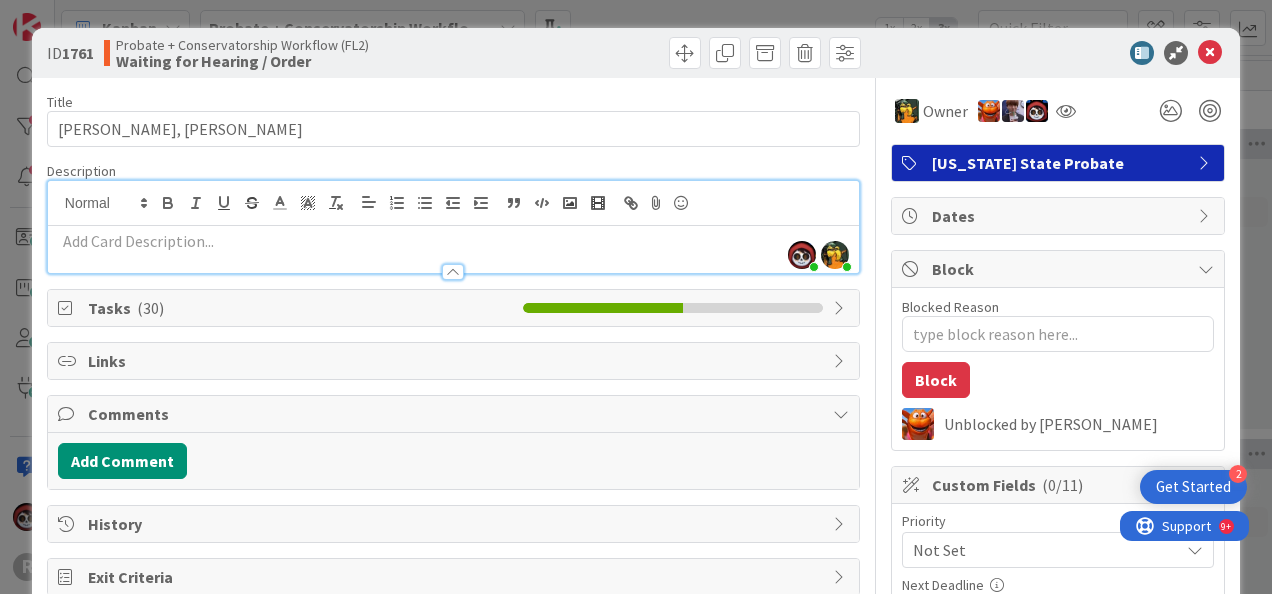 scroll, scrollTop: 0, scrollLeft: 0, axis: both 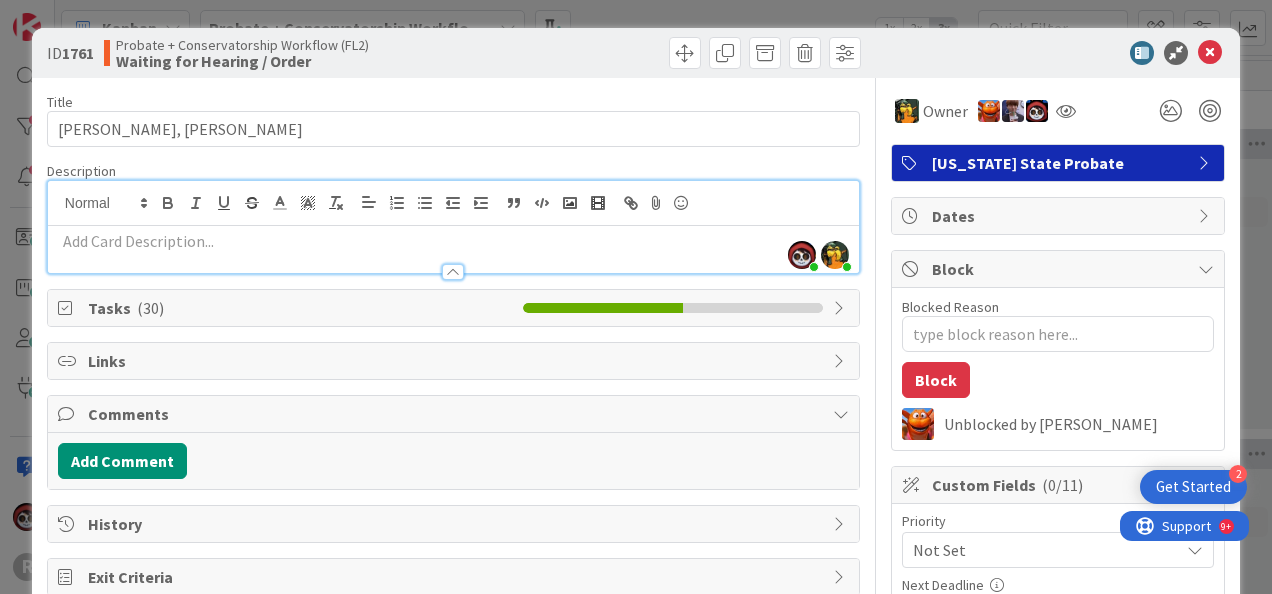 click at bounding box center [1048, 53] 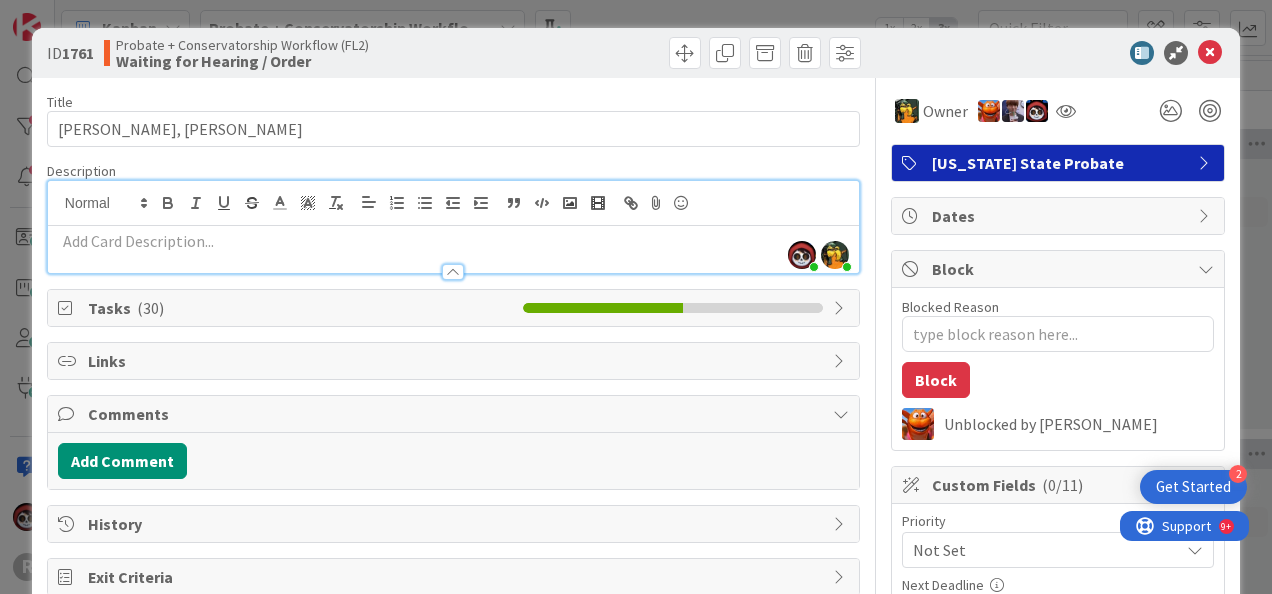 scroll, scrollTop: 0, scrollLeft: 0, axis: both 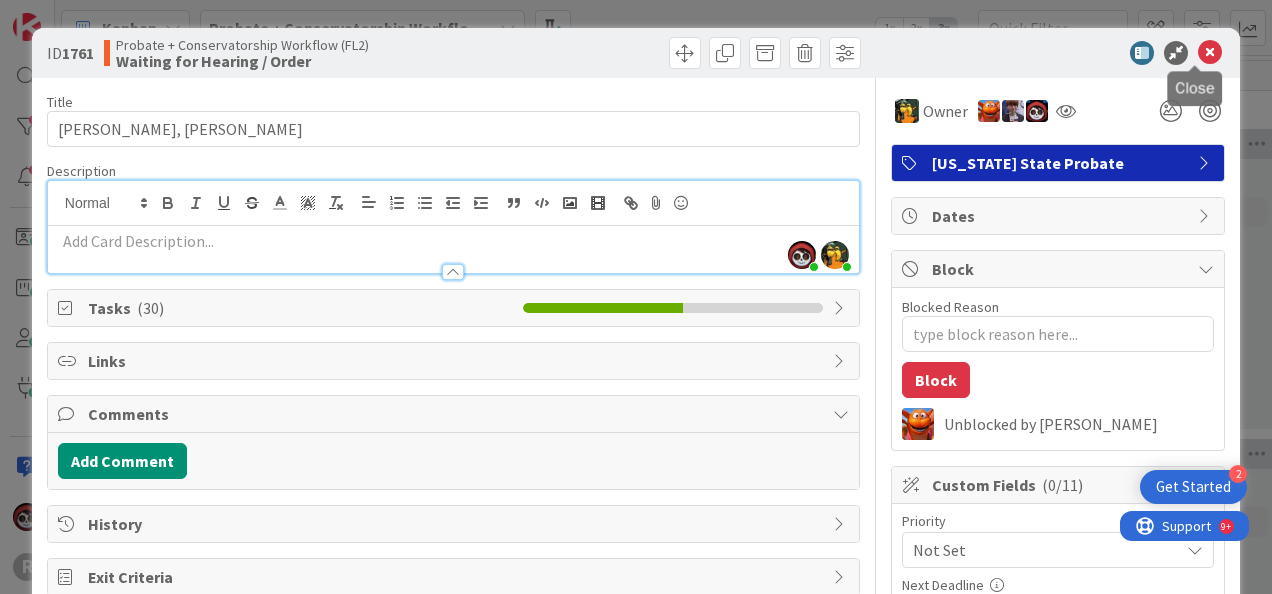 click at bounding box center (1210, 53) 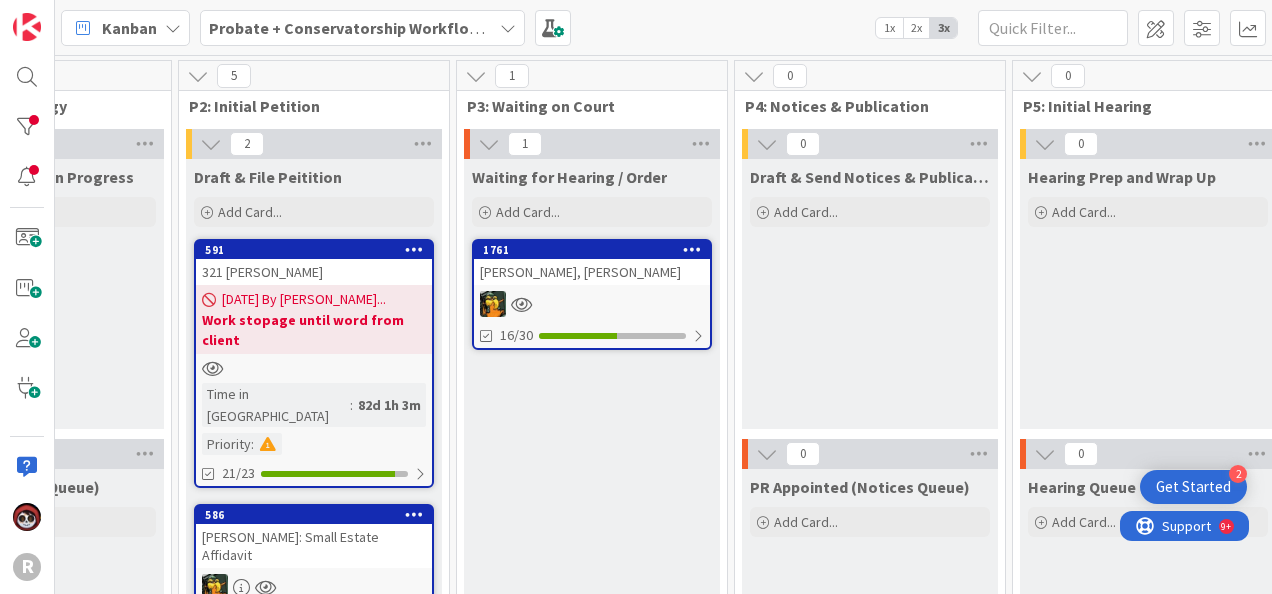 scroll, scrollTop: 0, scrollLeft: 0, axis: both 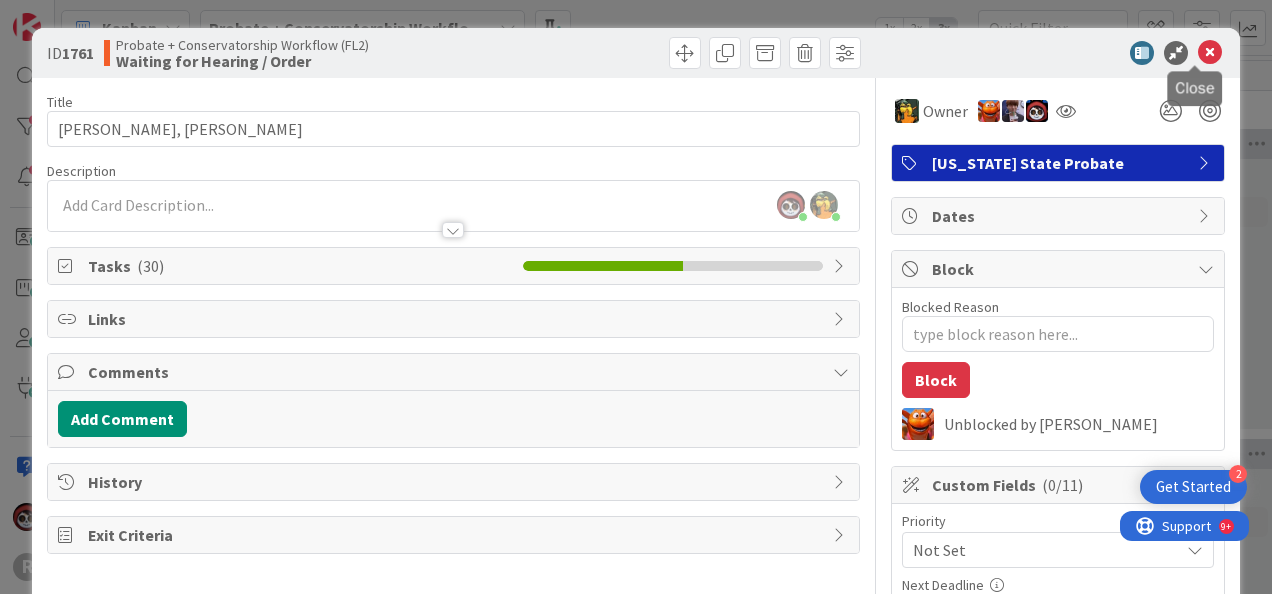 click at bounding box center [1210, 53] 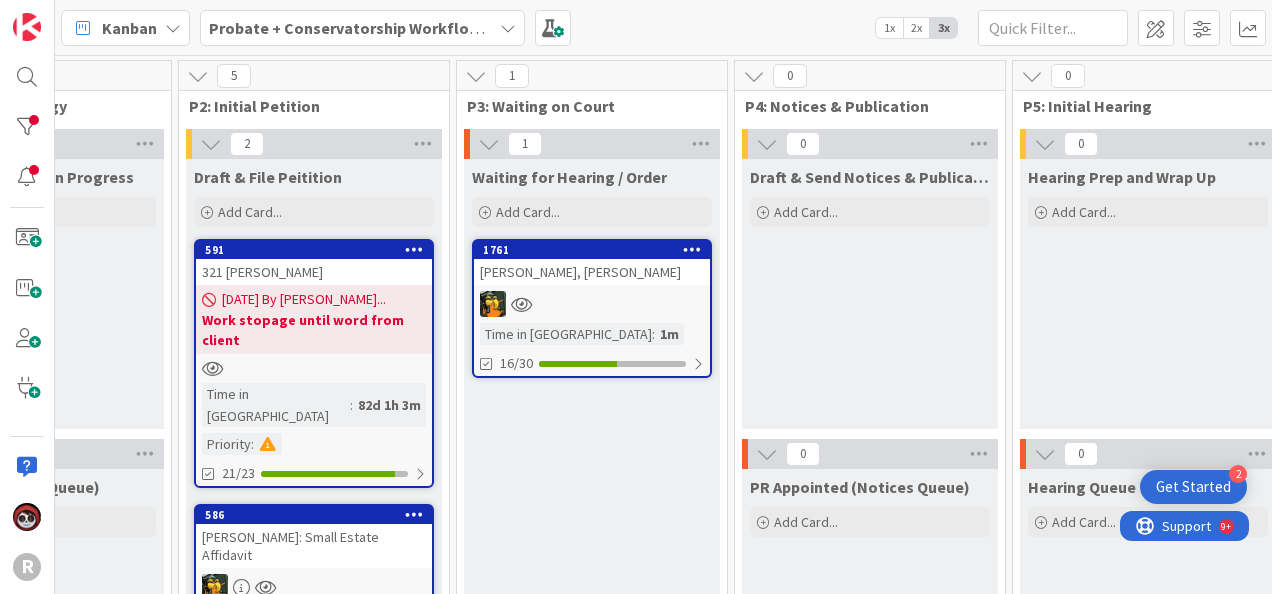 scroll, scrollTop: 0, scrollLeft: 0, axis: both 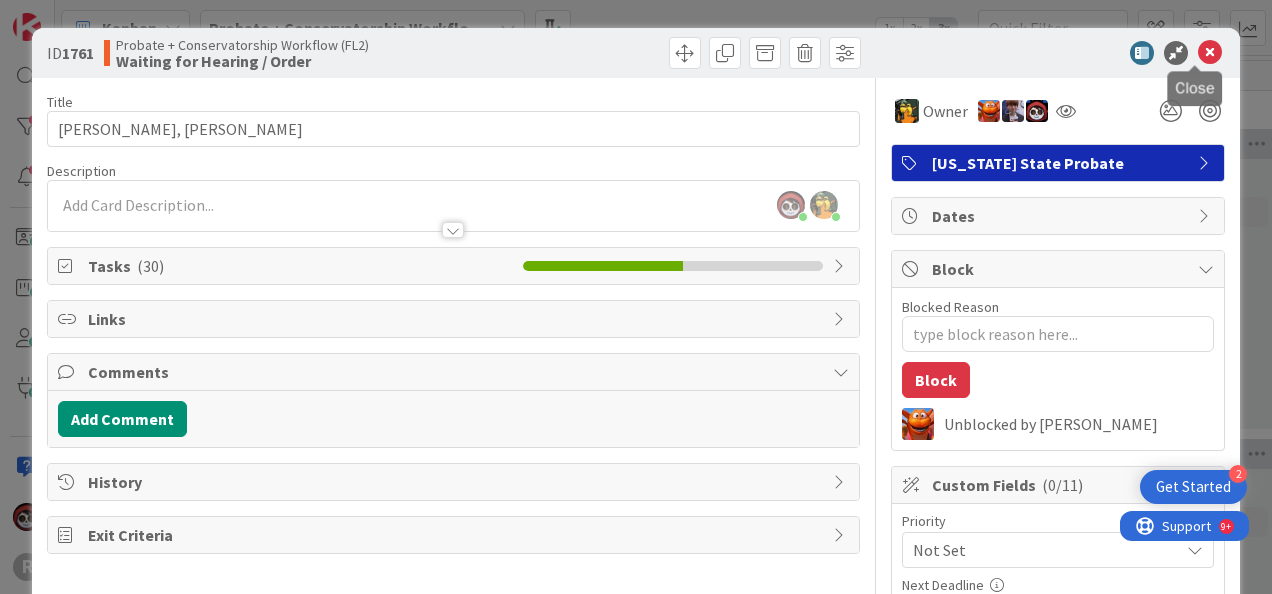 click at bounding box center [1210, 53] 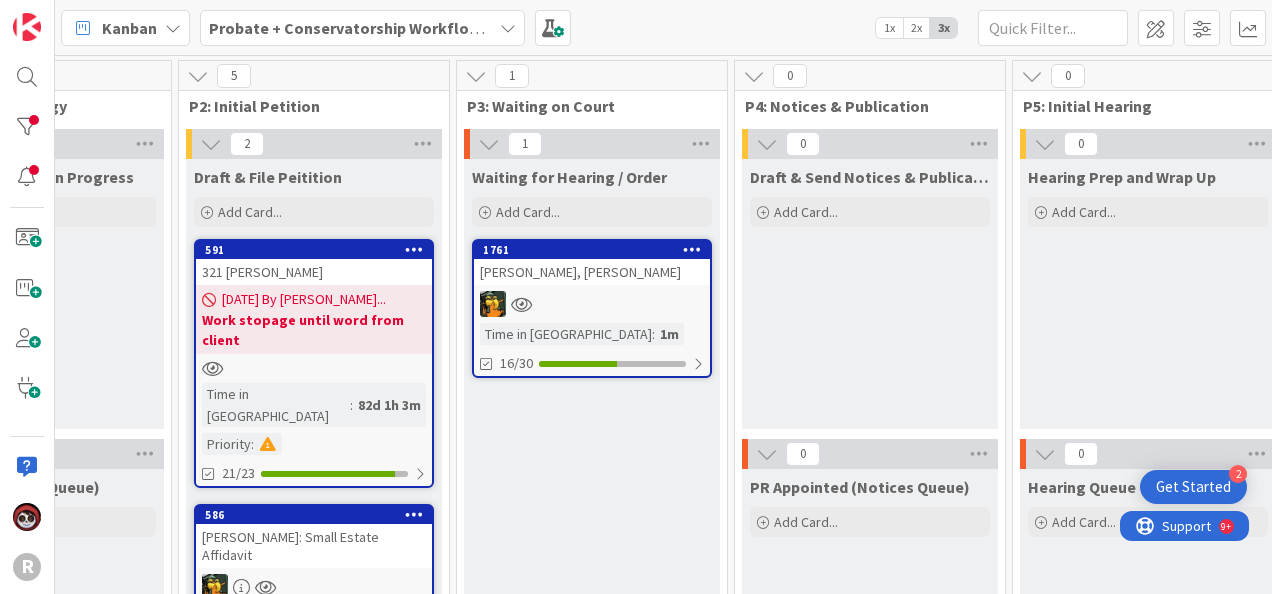 scroll, scrollTop: 0, scrollLeft: 0, axis: both 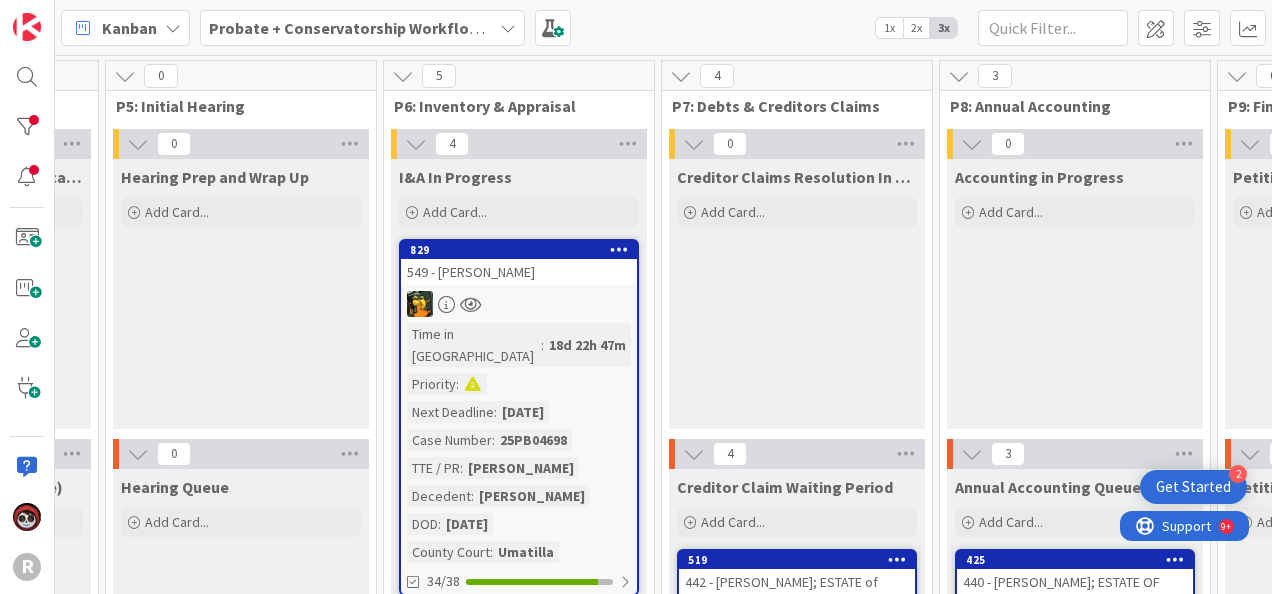click on "442 - [PERSON_NAME]; ESTATE of [PERSON_NAME]" at bounding box center (797, 591) 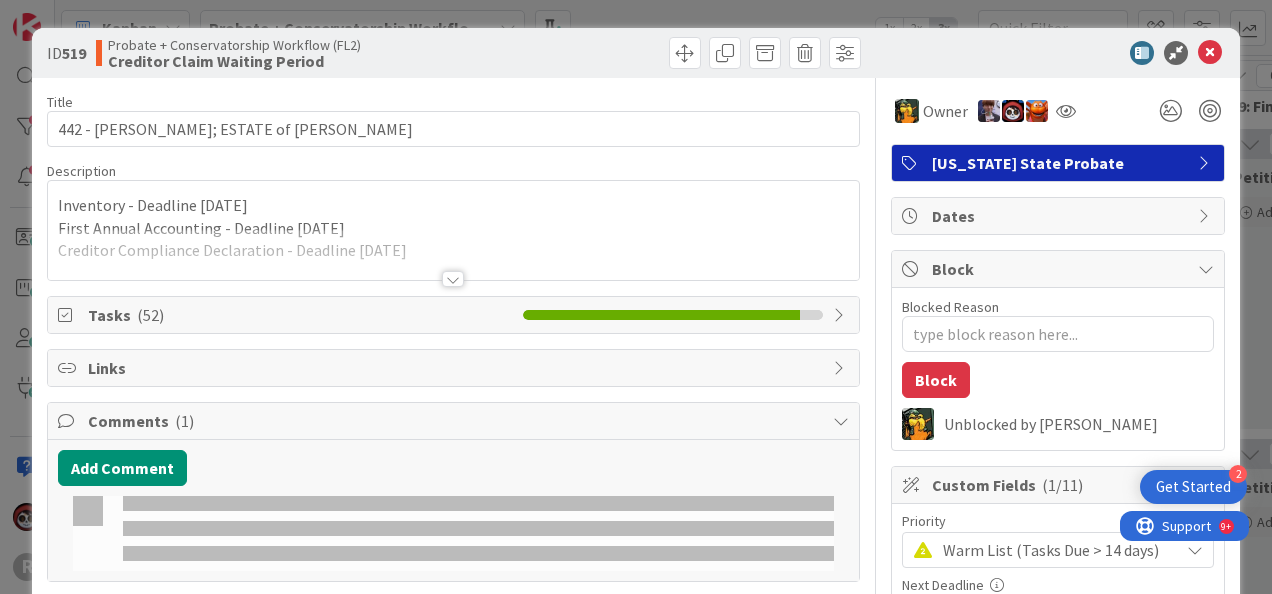 type on "x" 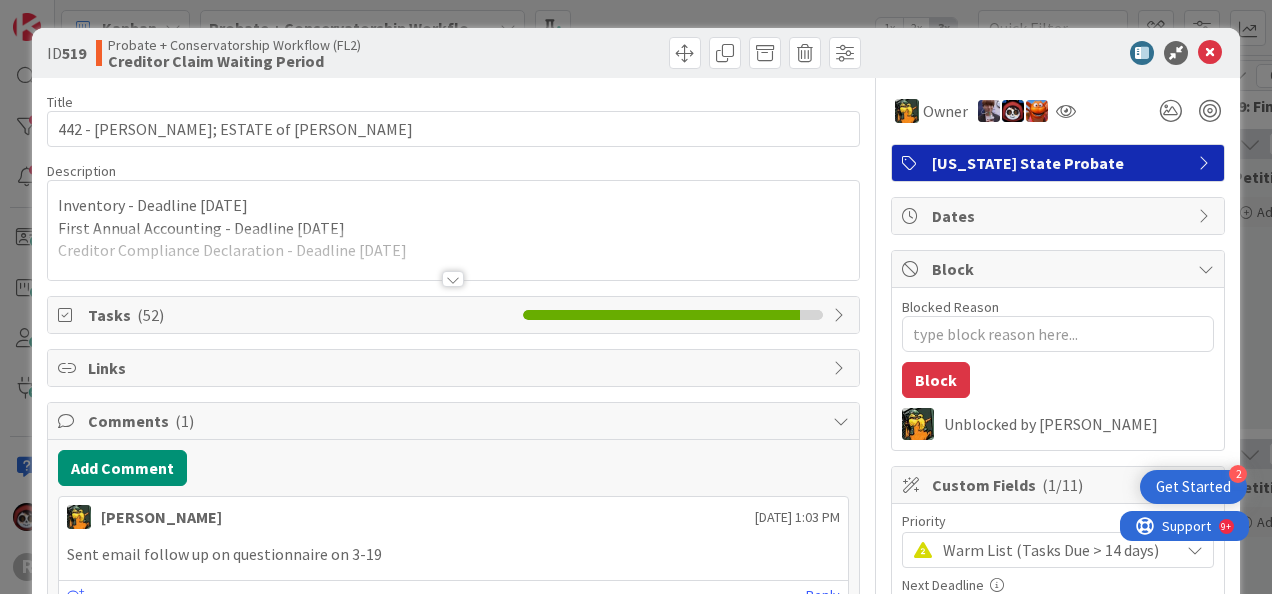 scroll, scrollTop: 0, scrollLeft: 0, axis: both 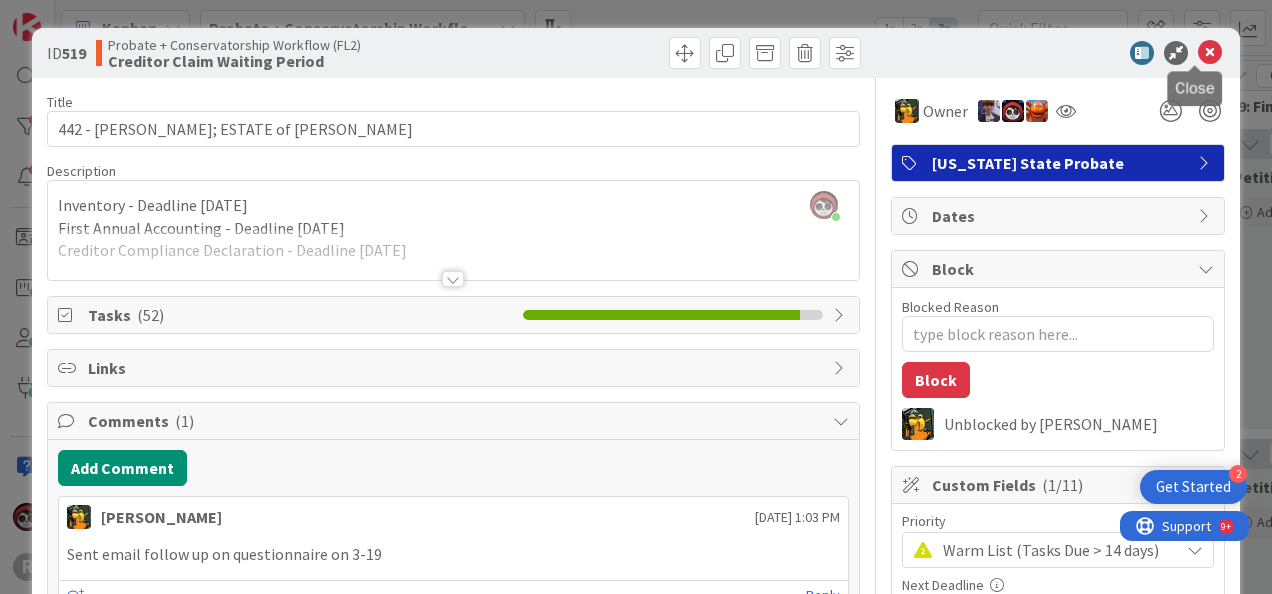 click at bounding box center (1210, 53) 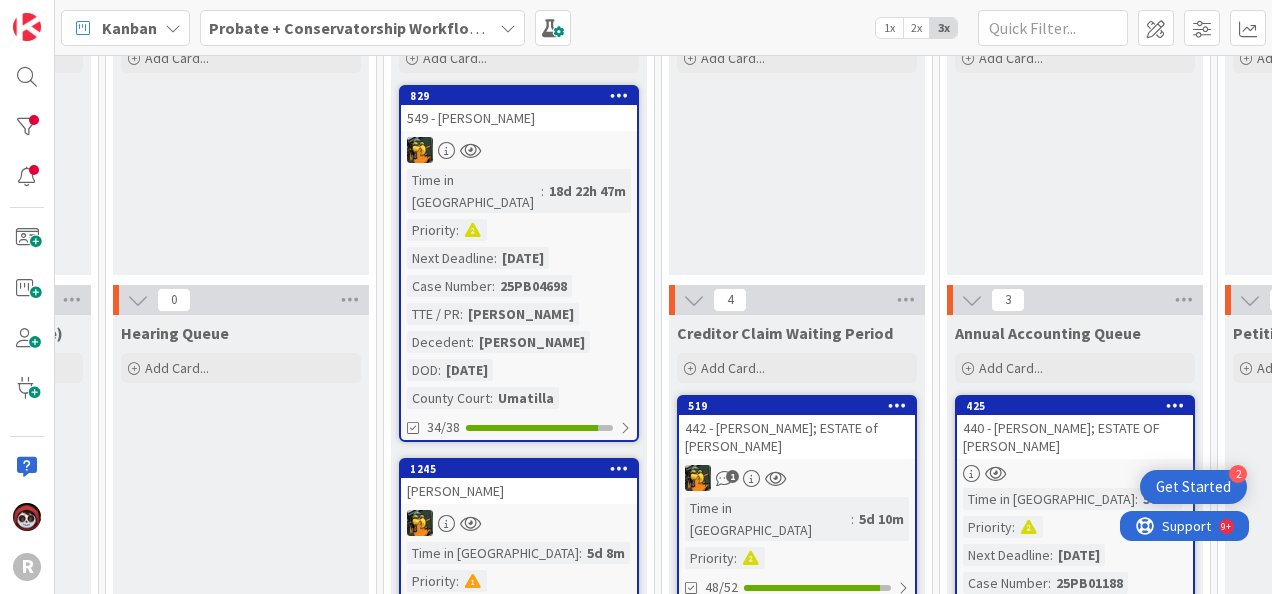 scroll, scrollTop: 0, scrollLeft: 0, axis: both 